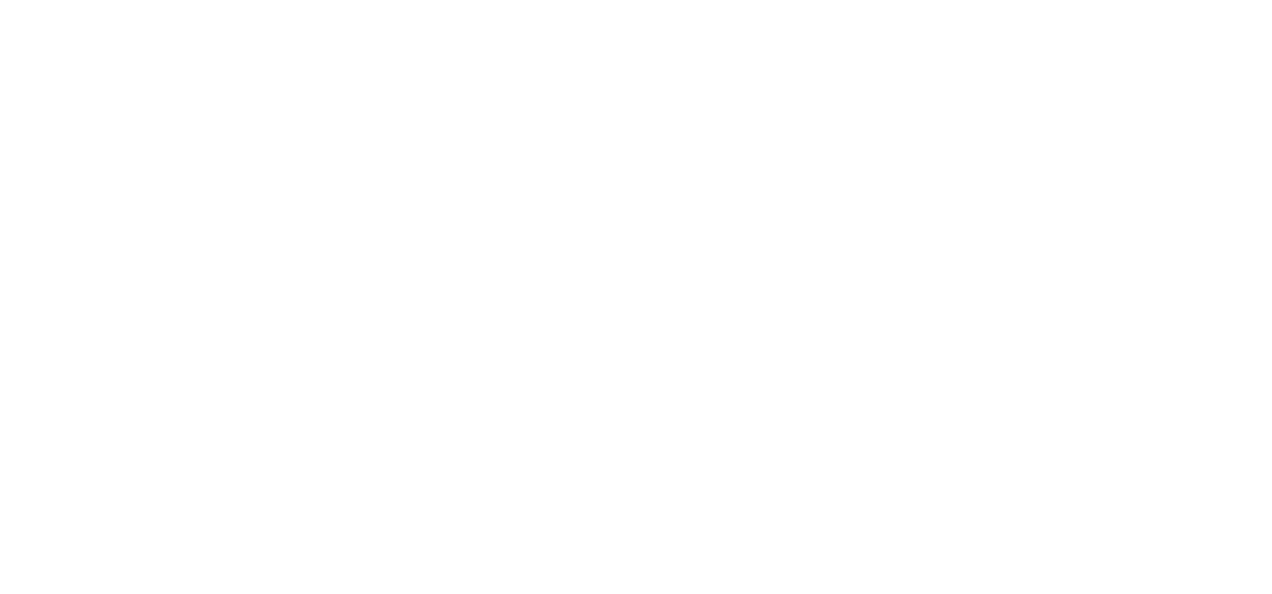 scroll, scrollTop: 0, scrollLeft: 0, axis: both 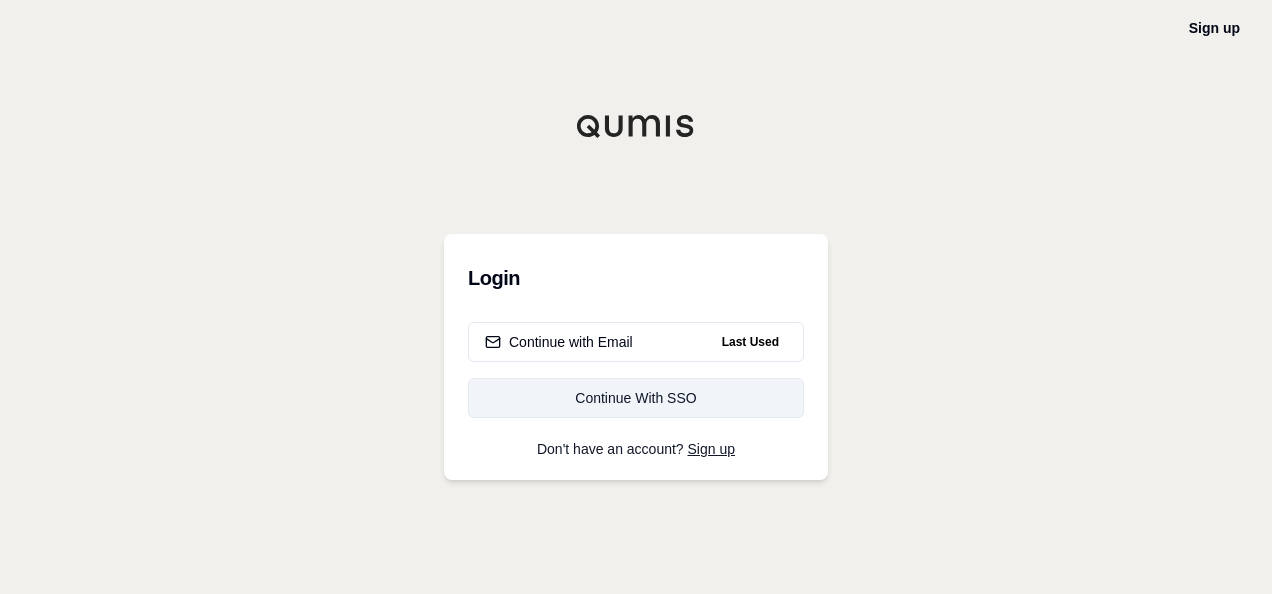 click on "Continue With SSO" at bounding box center [636, 398] 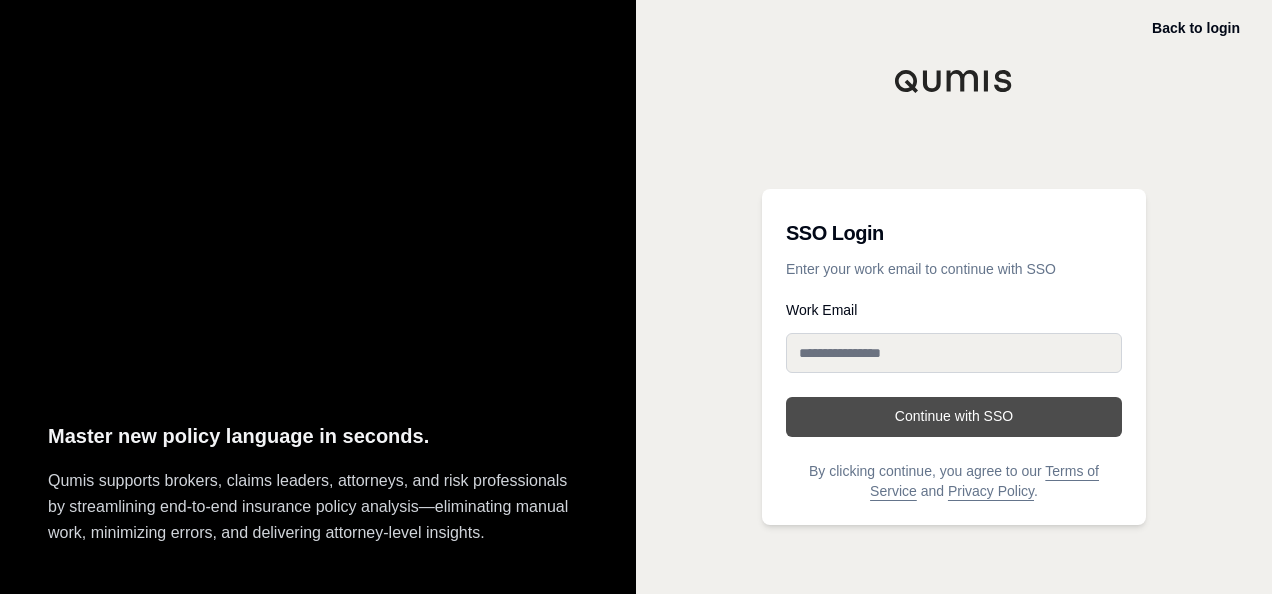 click on "Continue with SSO" at bounding box center [954, 417] 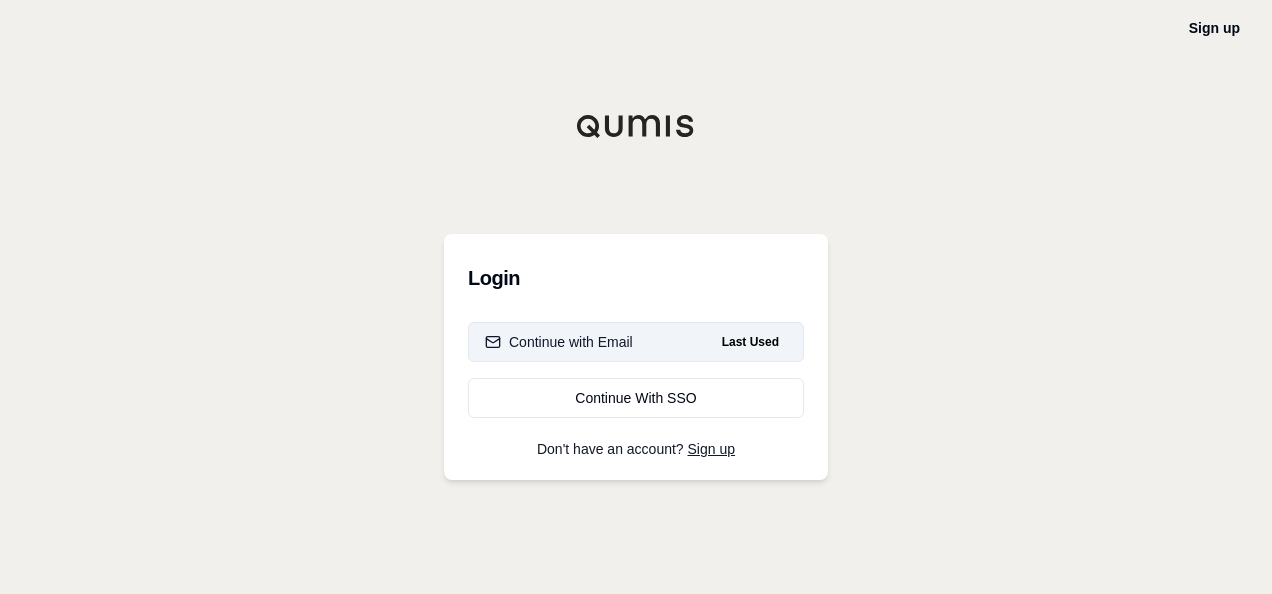 click on "Continue with Email" at bounding box center [559, 342] 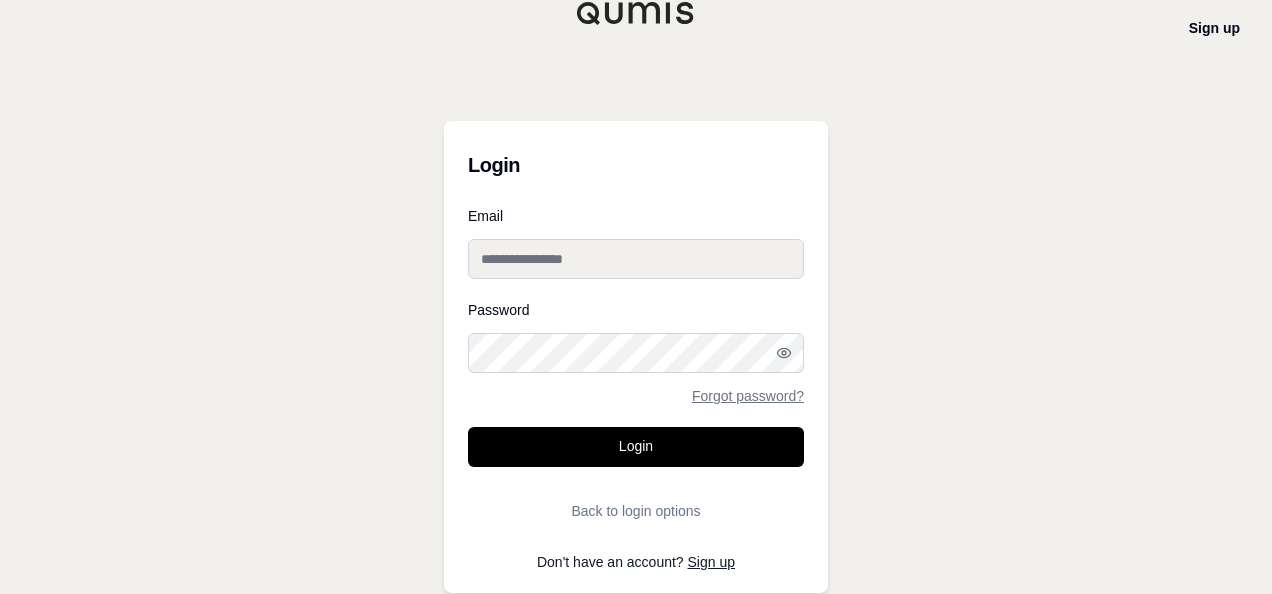 type on "**********" 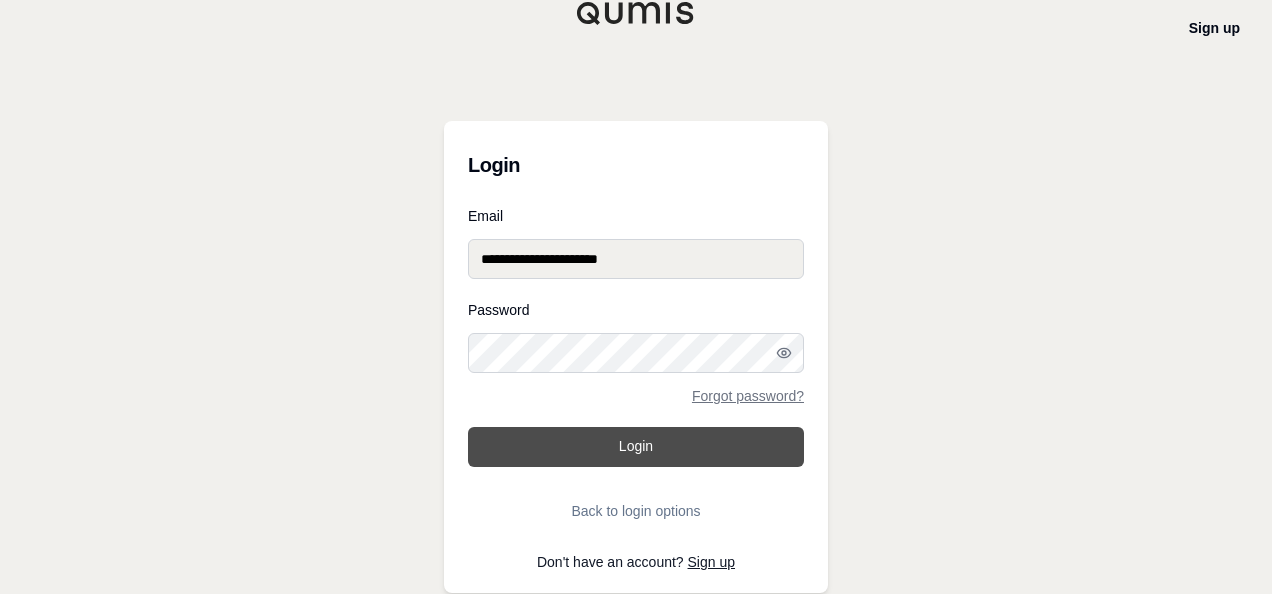 click on "Login" at bounding box center [636, 447] 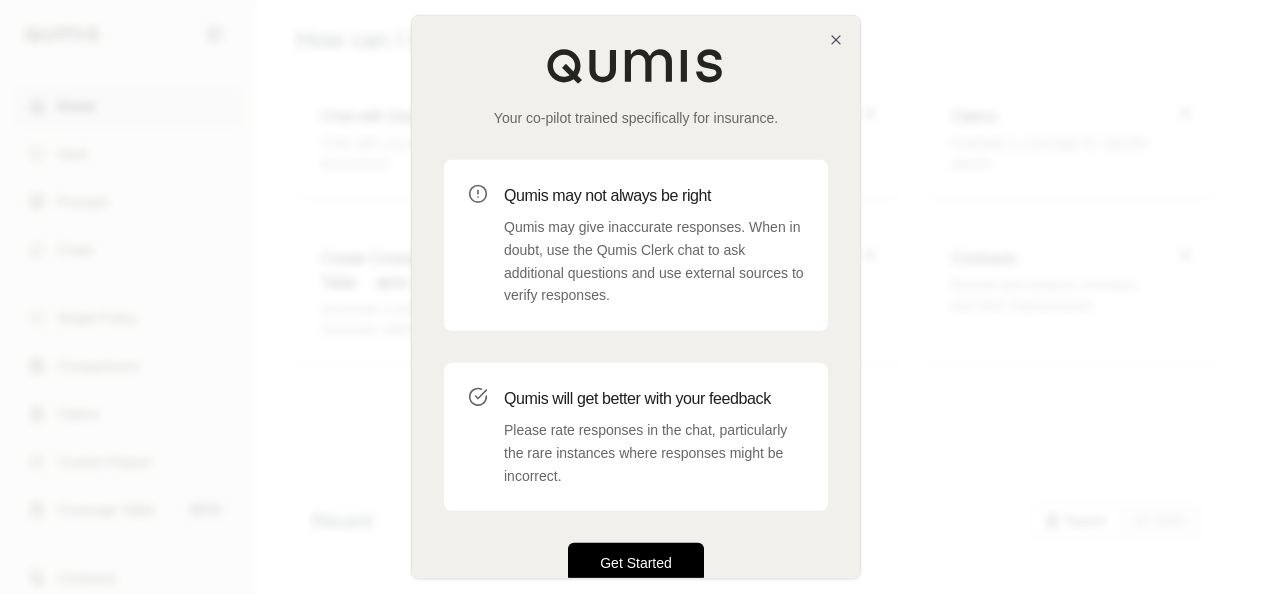 click on "Get Started" at bounding box center [636, 563] 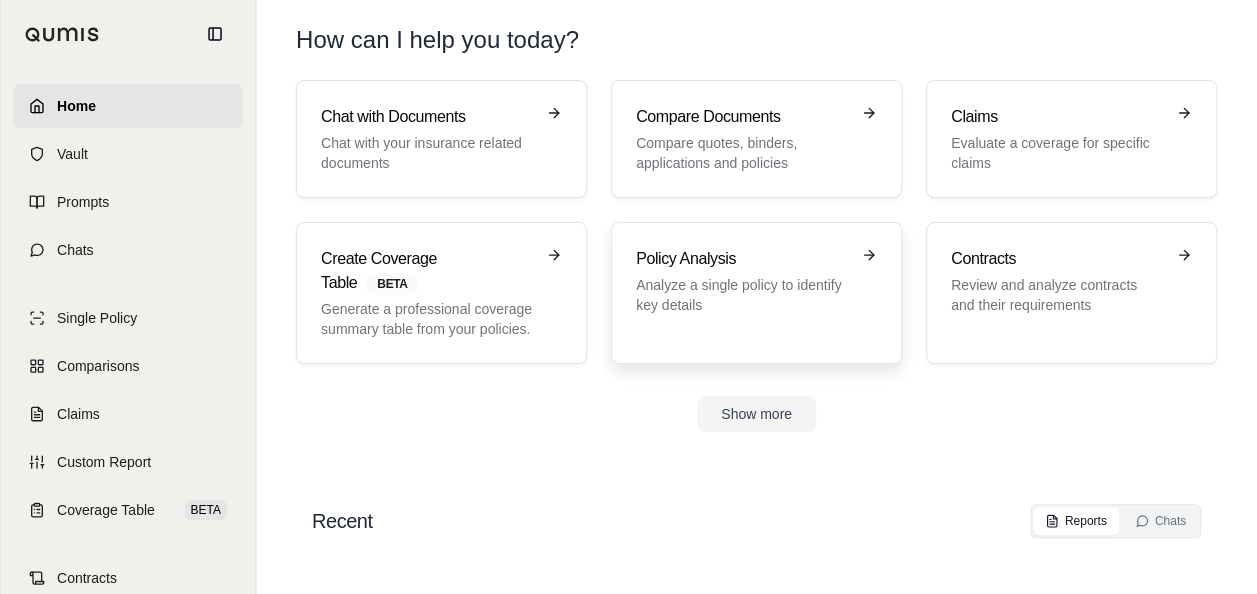 click on "Policy Analysis Analyze a single policy to identify key details" at bounding box center (742, 281) 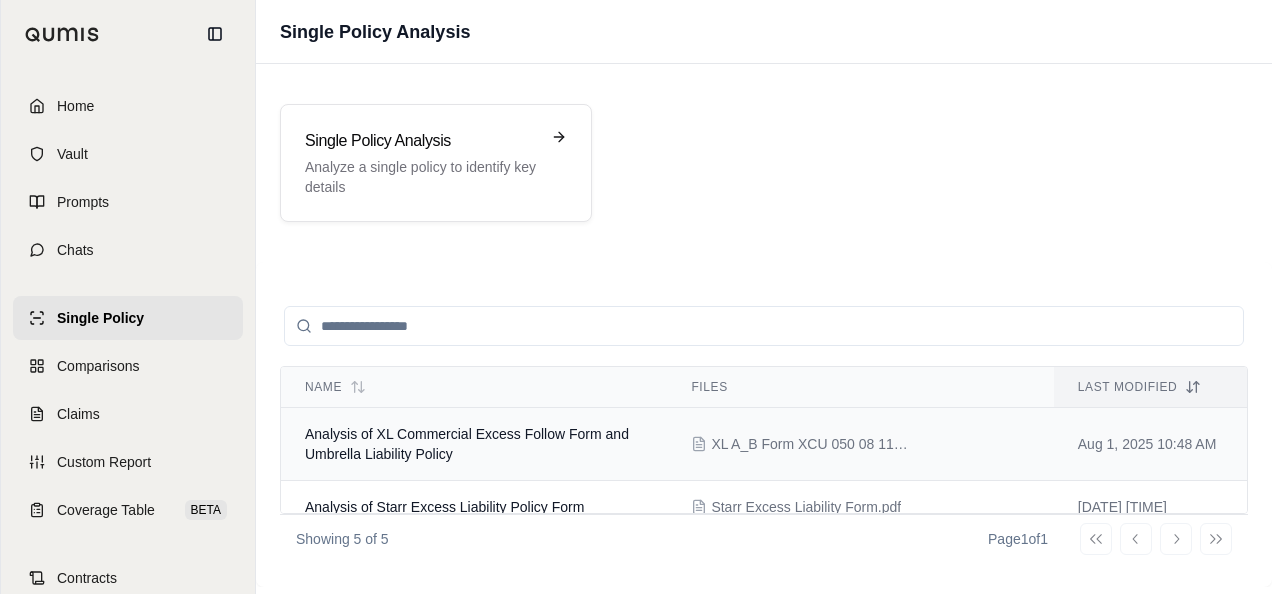 click on "Analysis of XL Commercial Excess Follow Form and Umbrella Liability Policy" at bounding box center [467, 444] 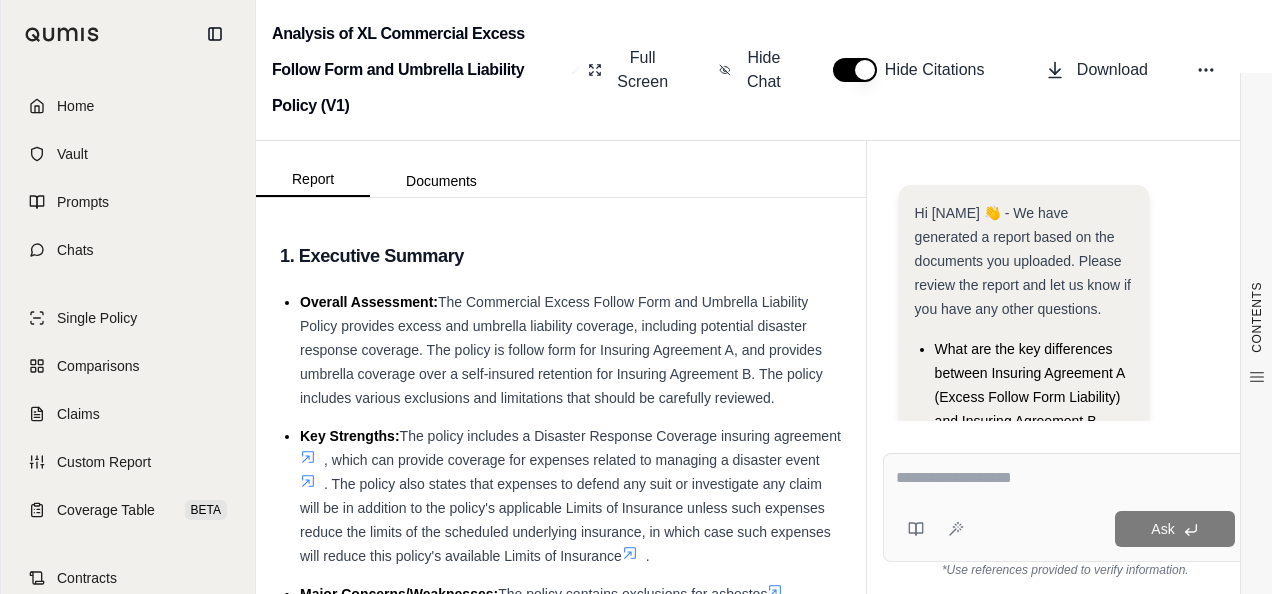 scroll, scrollTop: 304, scrollLeft: 0, axis: vertical 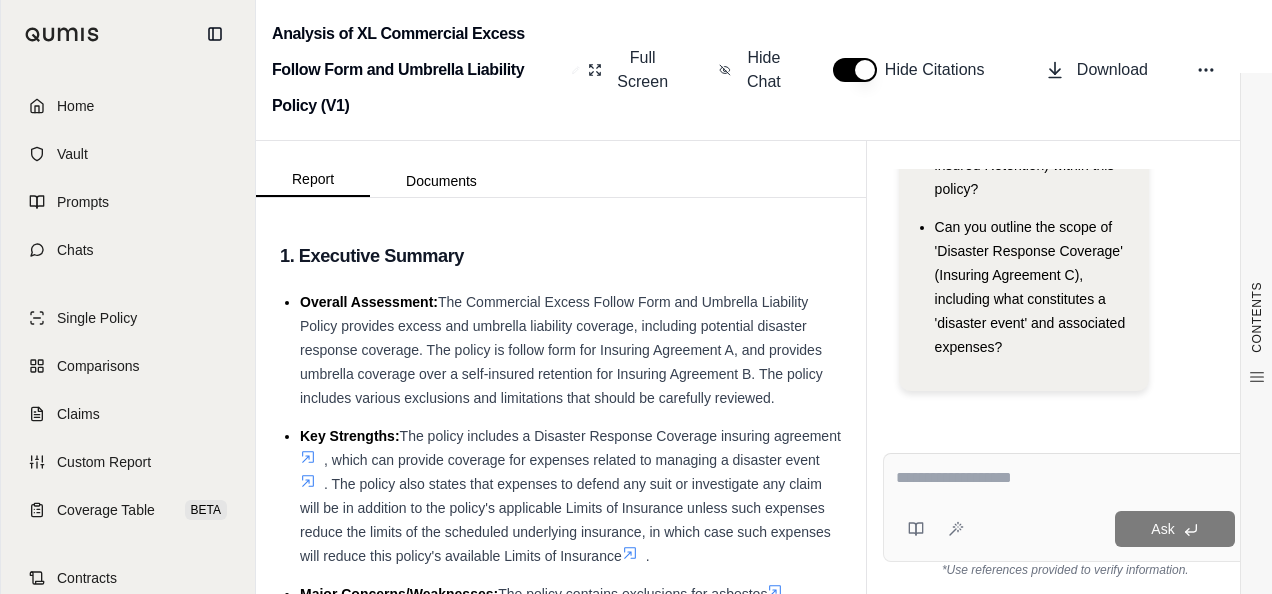 click at bounding box center [1065, 478] 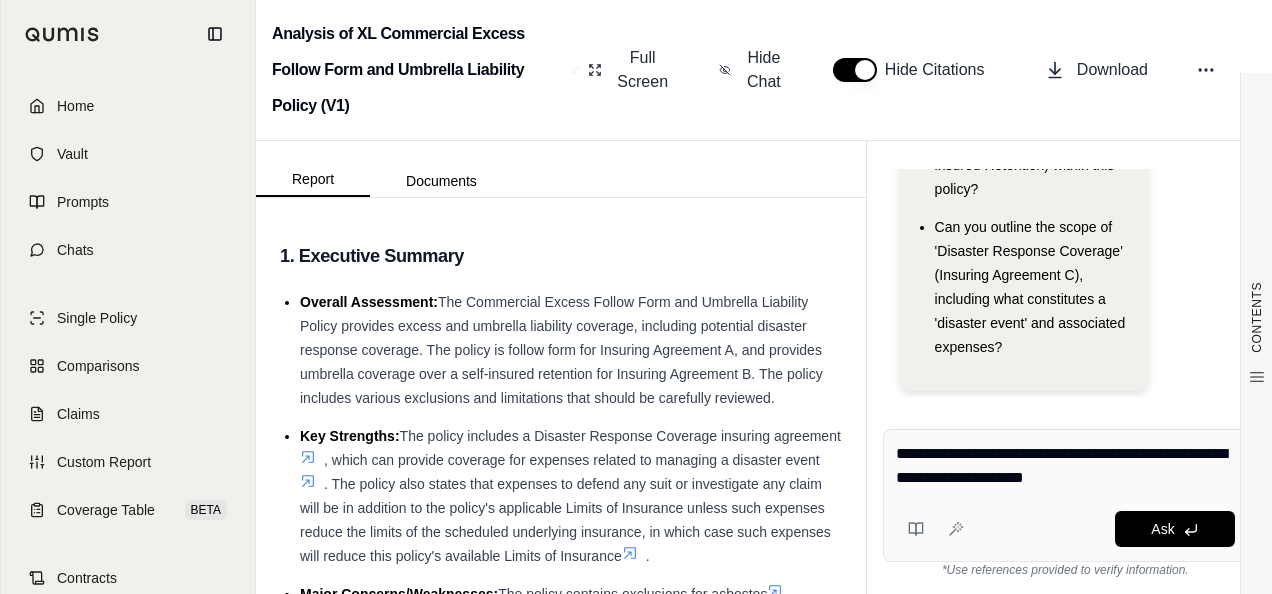 click on "**********" at bounding box center (1066, 466) 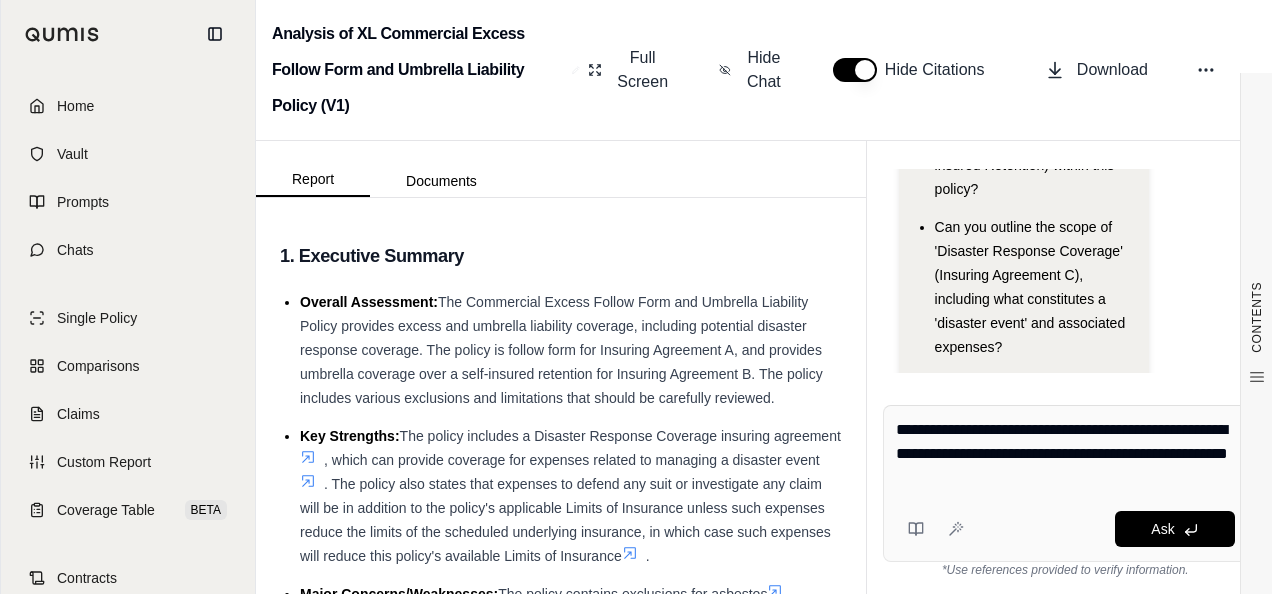 type on "**********" 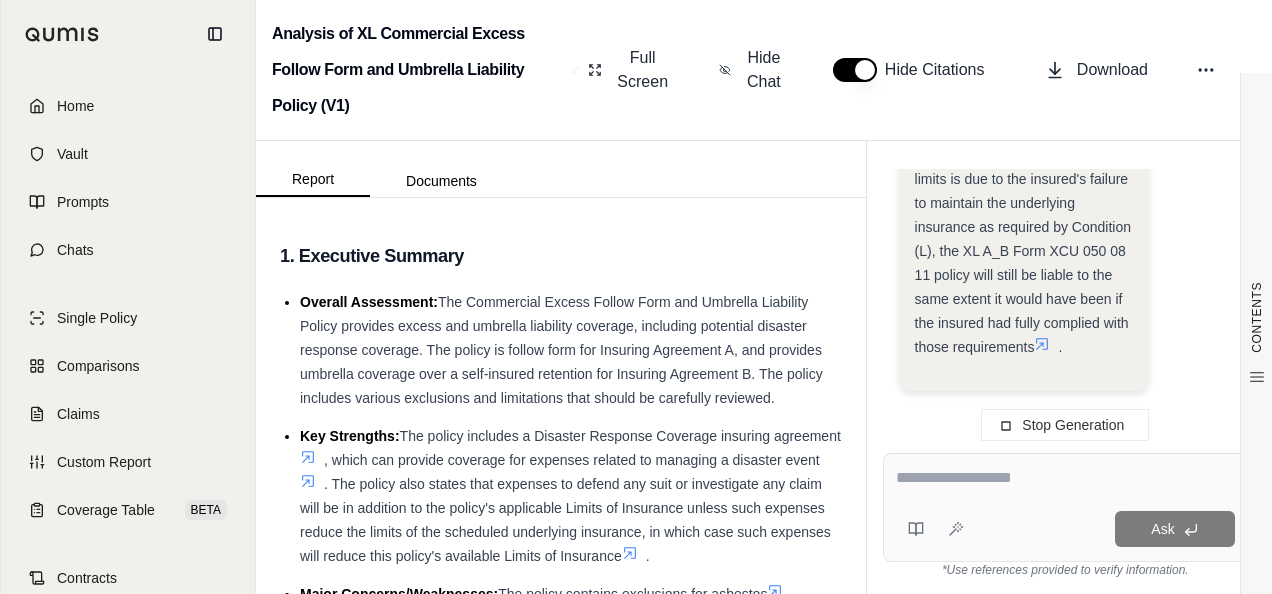 scroll, scrollTop: 3924, scrollLeft: 0, axis: vertical 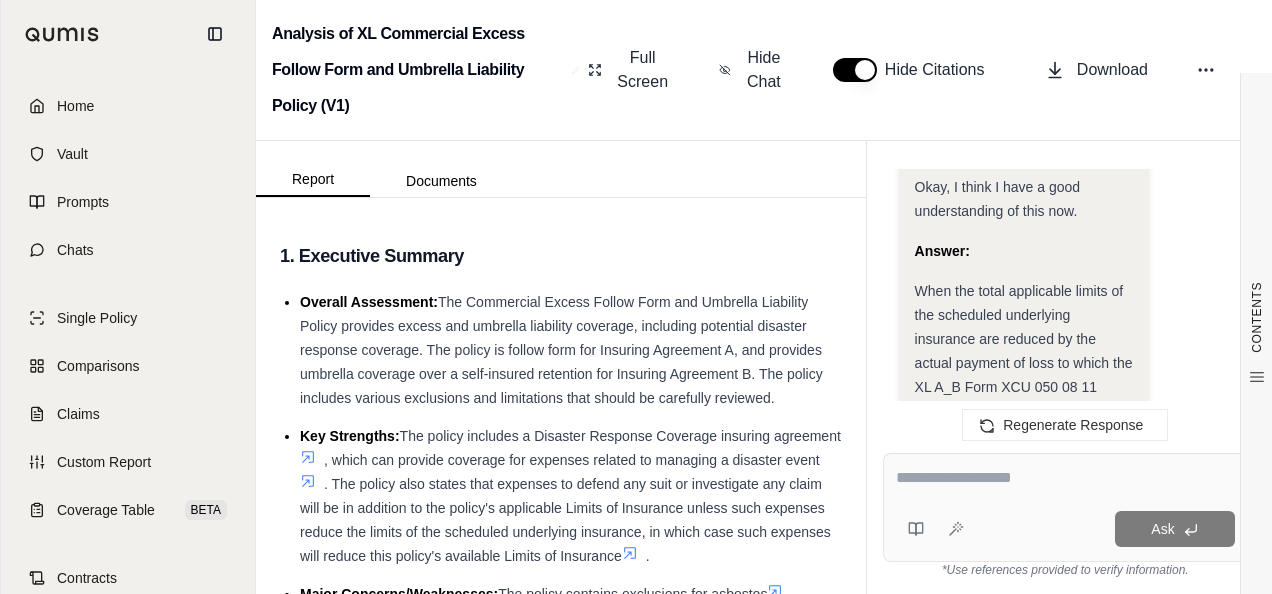 click on "1. Executive Summary
Overall Assessment: The Commercial Excess Follow Form and Umbrella Liability Policy provides excess and umbrella liability coverage, including potential disaster response coverage. The policy is follow form for Insuring Agreement A, and provides umbrella coverage over a self-insured retention for Insuring Agreement B. The policy includes various exclusions and limitations that should be carefully reviewed.
Key Strengths: The policy includes a Disaster Response Coverage insuring agreement , which can provide coverage for expenses related to managing a disaster event . The policy also states that expenses to defend any suit or investigate any claim will be in addition to the policy's applicable Limits of Insurance unless such expenses reduce the limits of the scheduled underlying insurance, in which case such expenses will reduce this policy's available Limits of Insurance .
Major Concerns/Weaknesses: The policy contains exclusions for asbestos , employment practices
." at bounding box center (561, 4213) 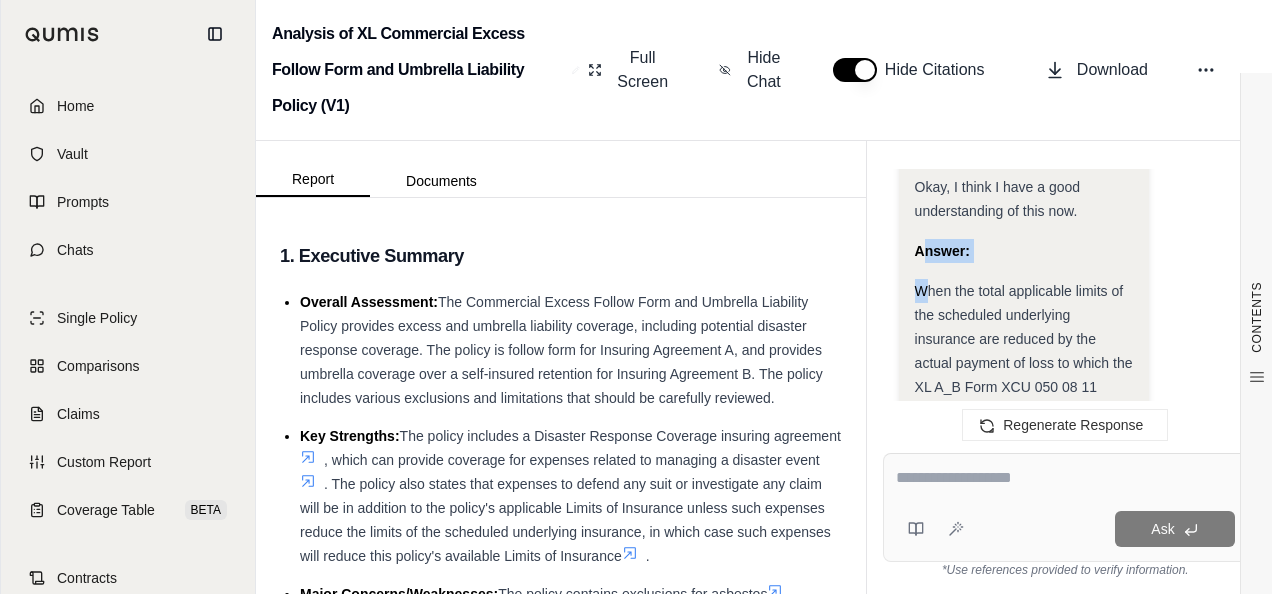 drag, startPoint x: 922, startPoint y: 297, endPoint x: 919, endPoint y: 252, distance: 45.099888 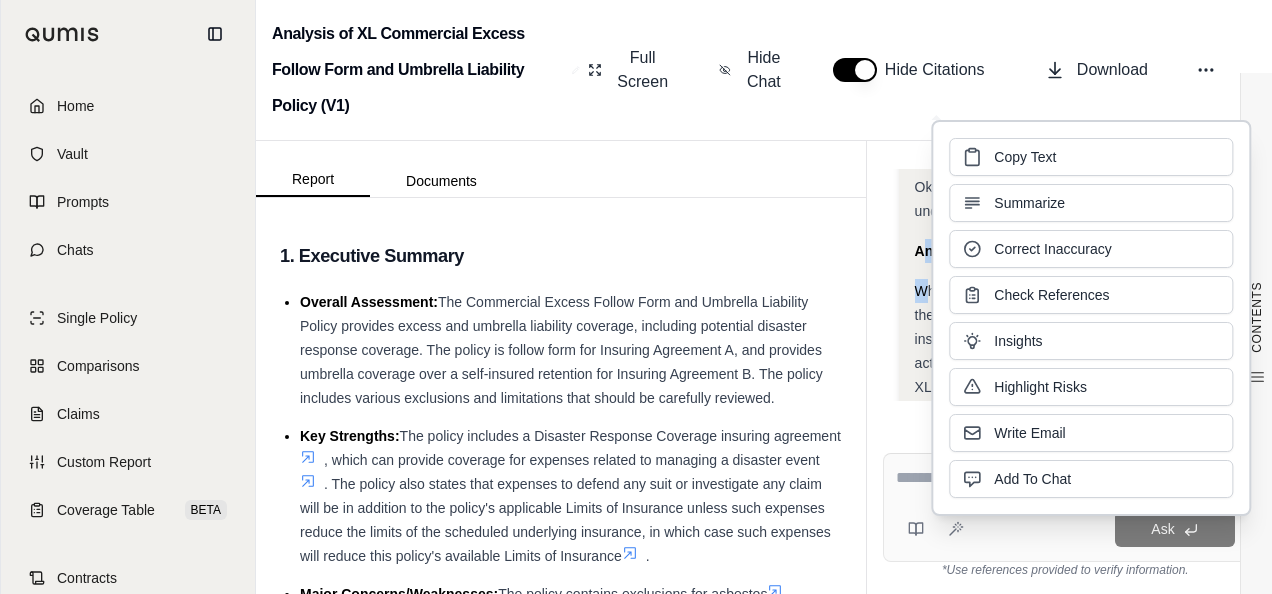 click on "Correct Inaccuracy" at bounding box center [1091, 249] 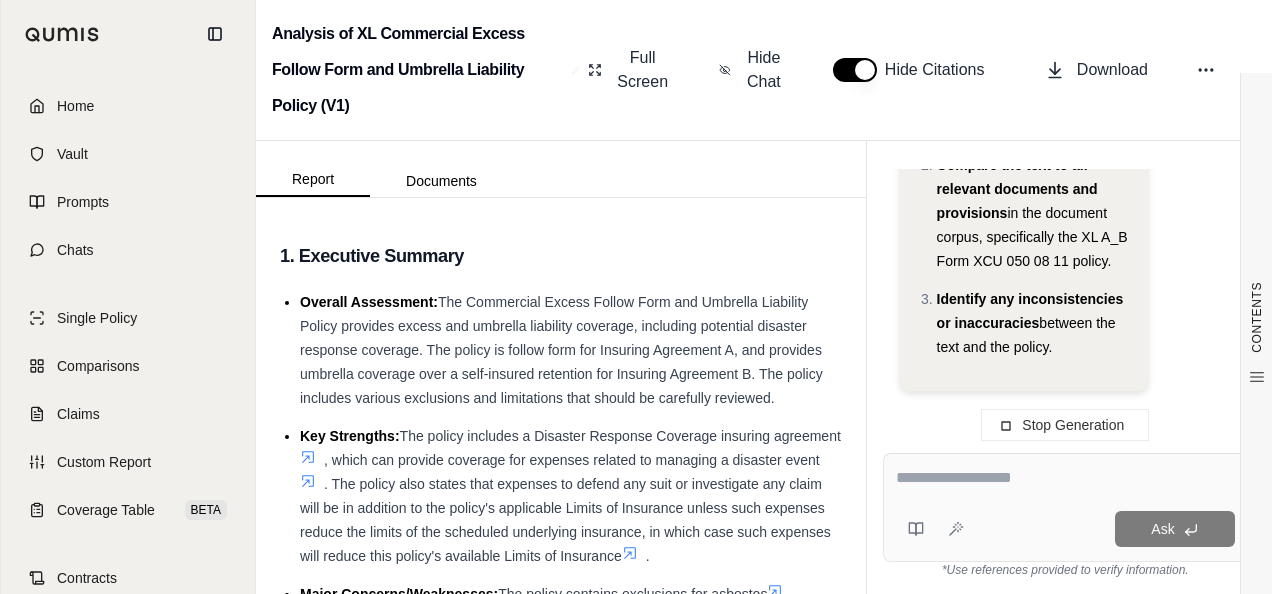 scroll, scrollTop: 4882, scrollLeft: 0, axis: vertical 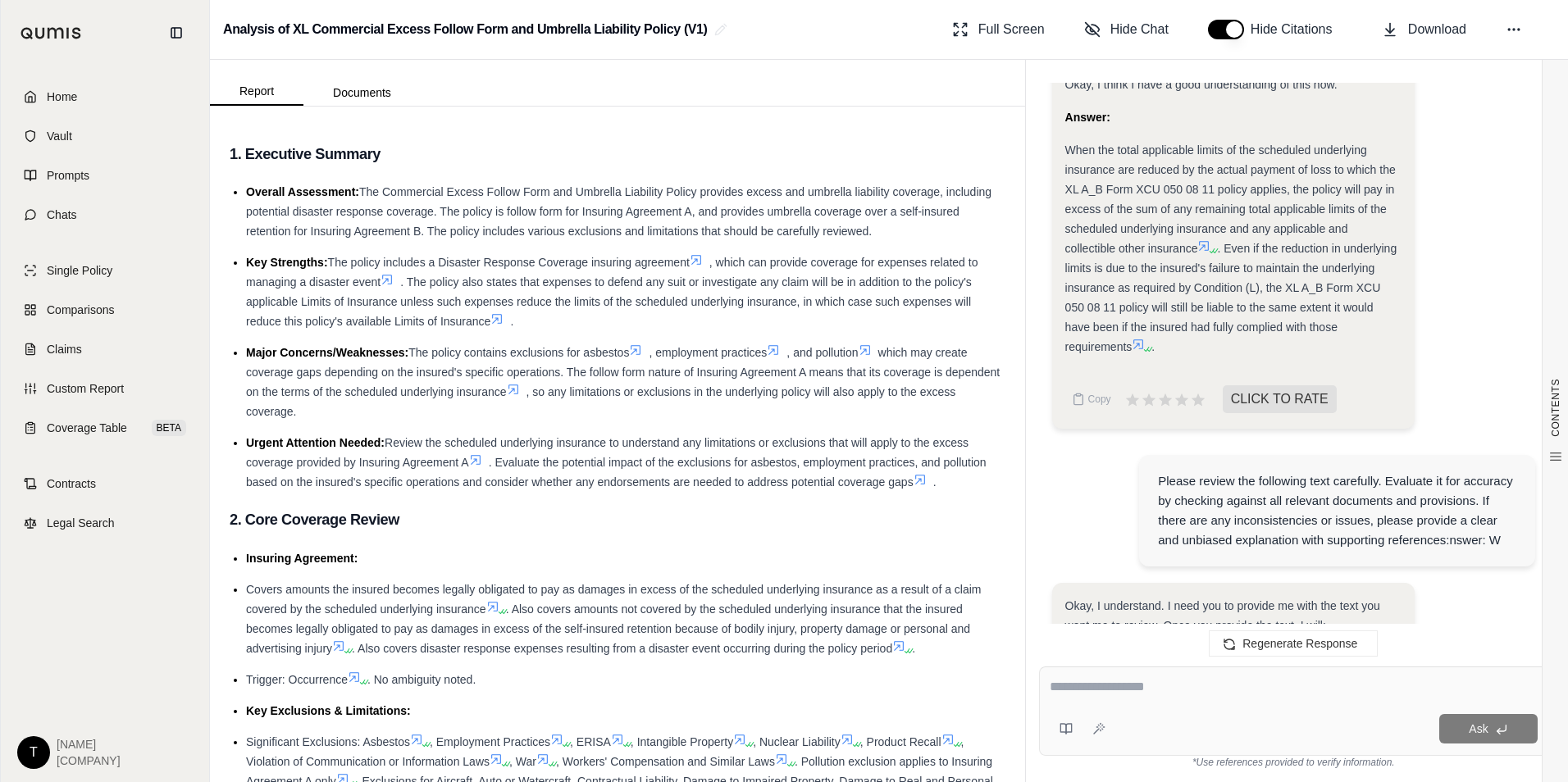 click 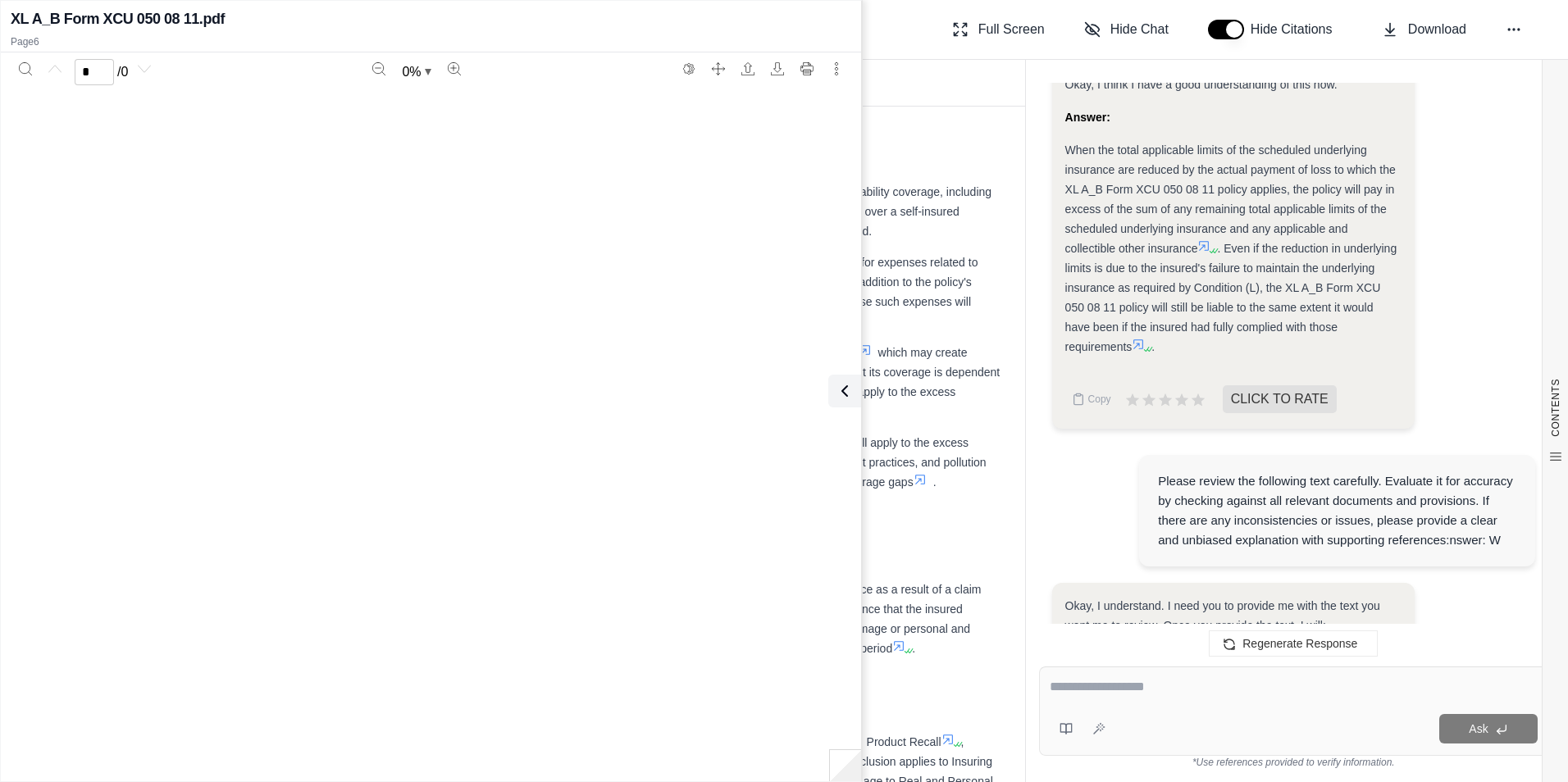 scroll, scrollTop: 2151, scrollLeft: 0, axis: vertical 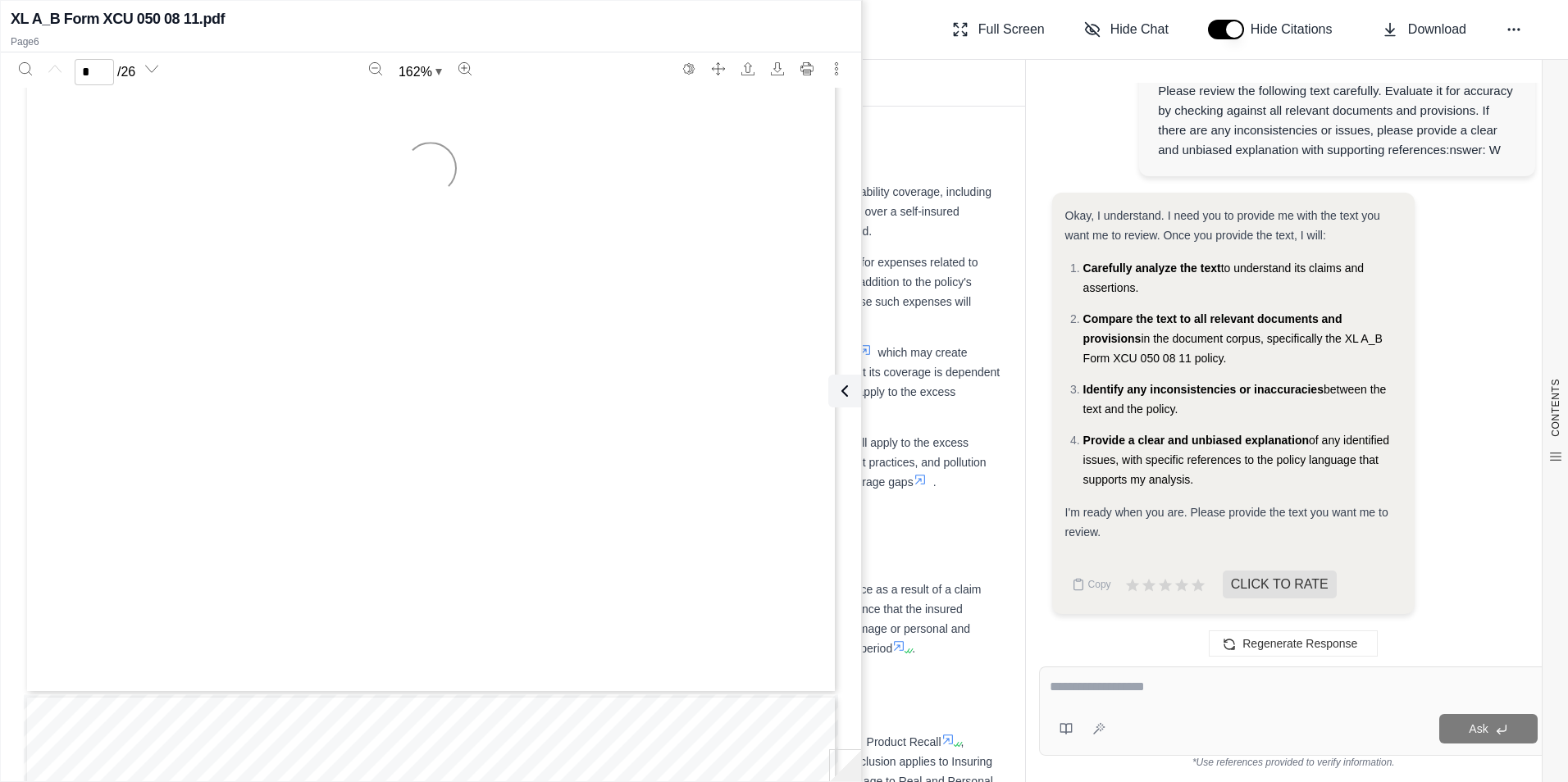 type on "*" 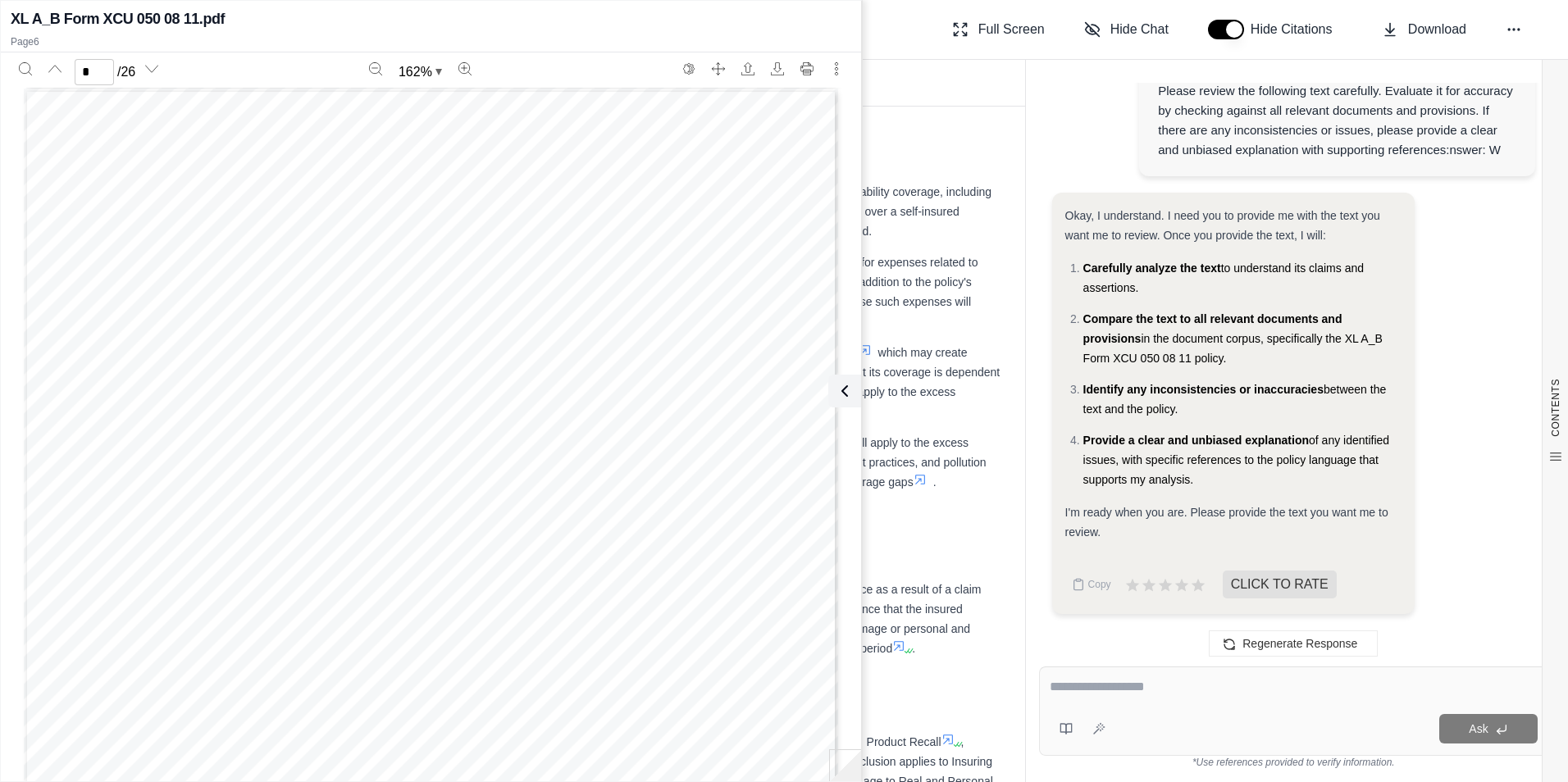 scroll, scrollTop: 5267, scrollLeft: 0, axis: vertical 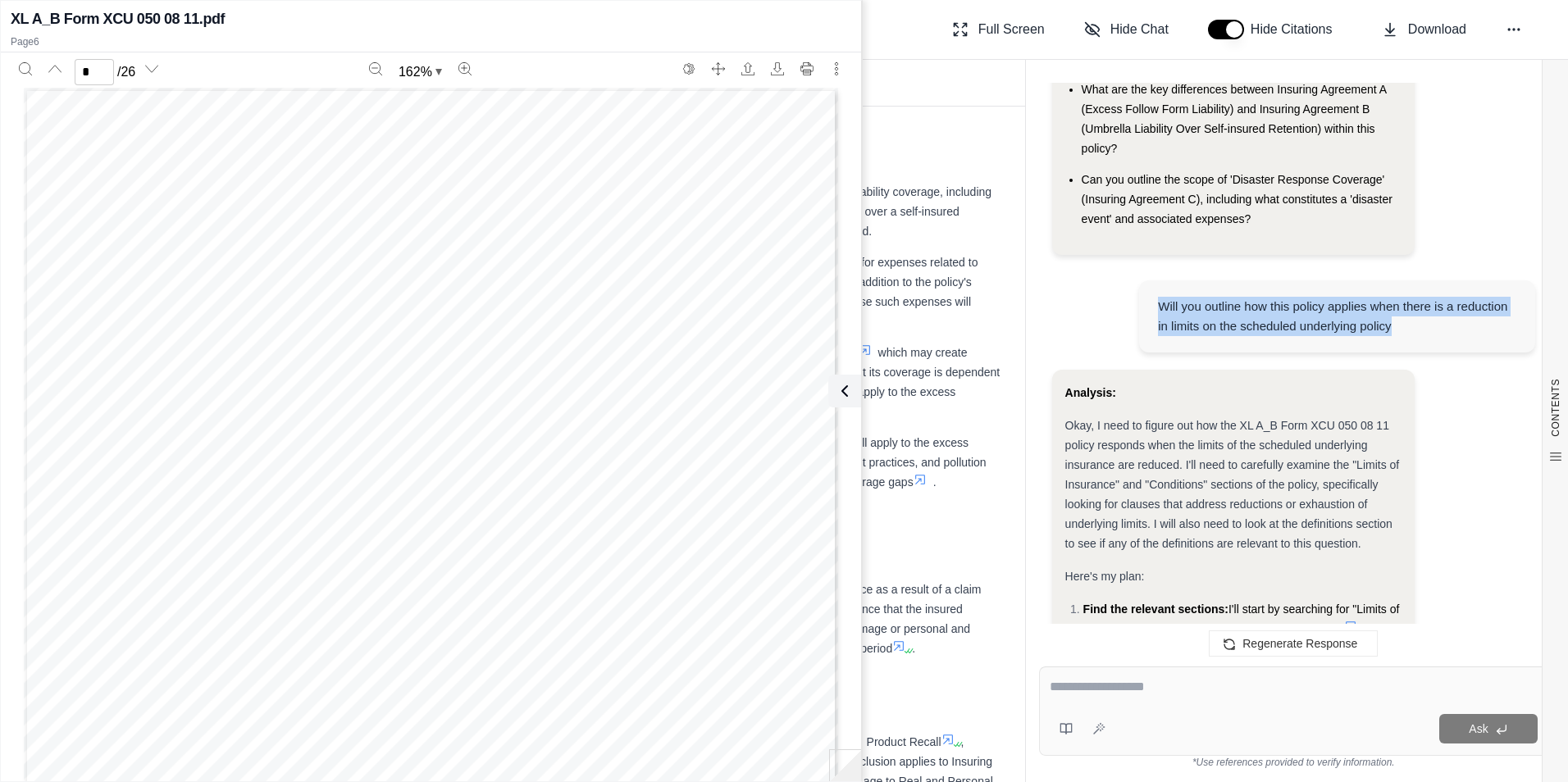 drag, startPoint x: 1160, startPoint y: 305, endPoint x: 1470, endPoint y: 339, distance: 311.85894 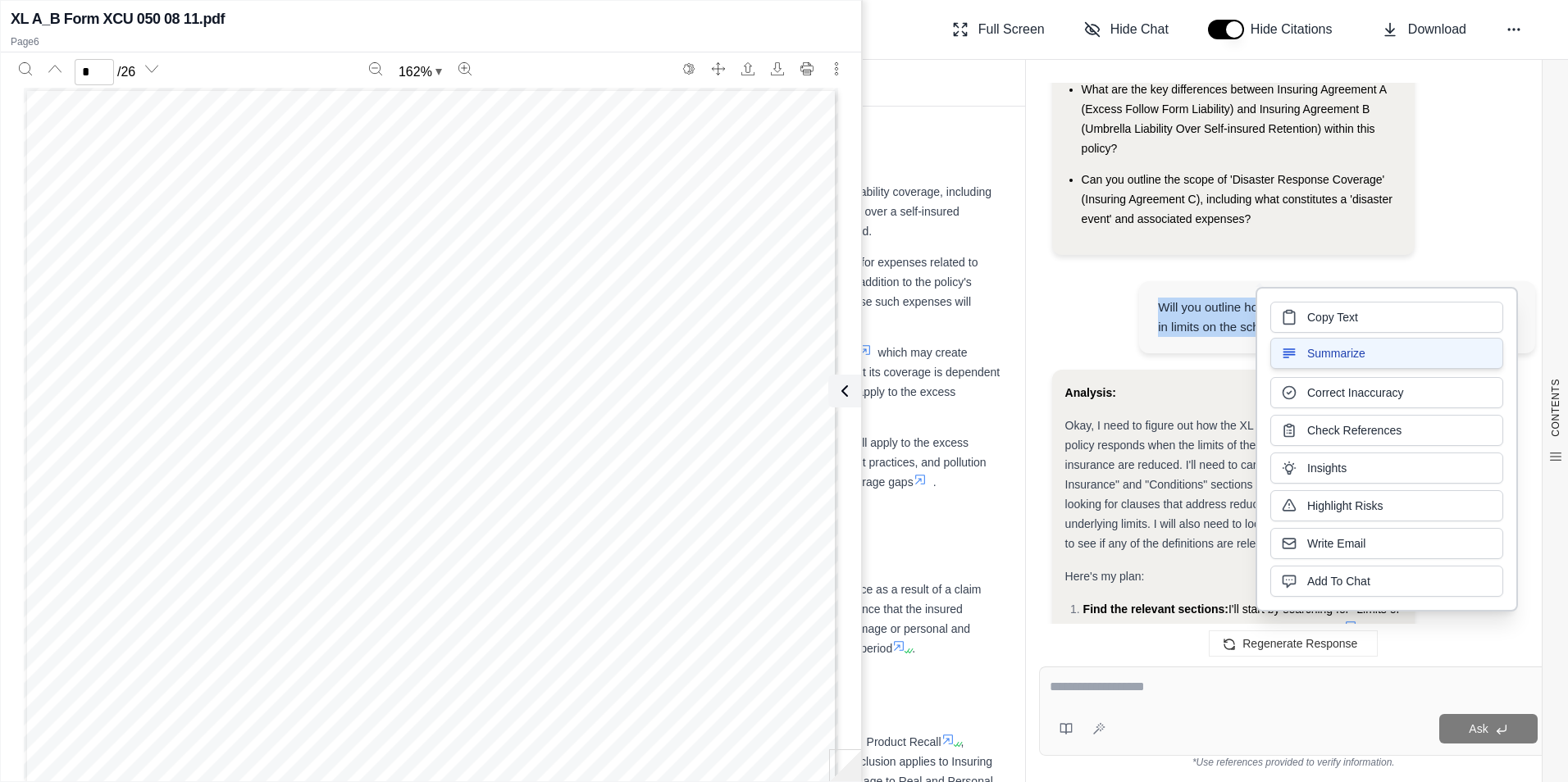 type 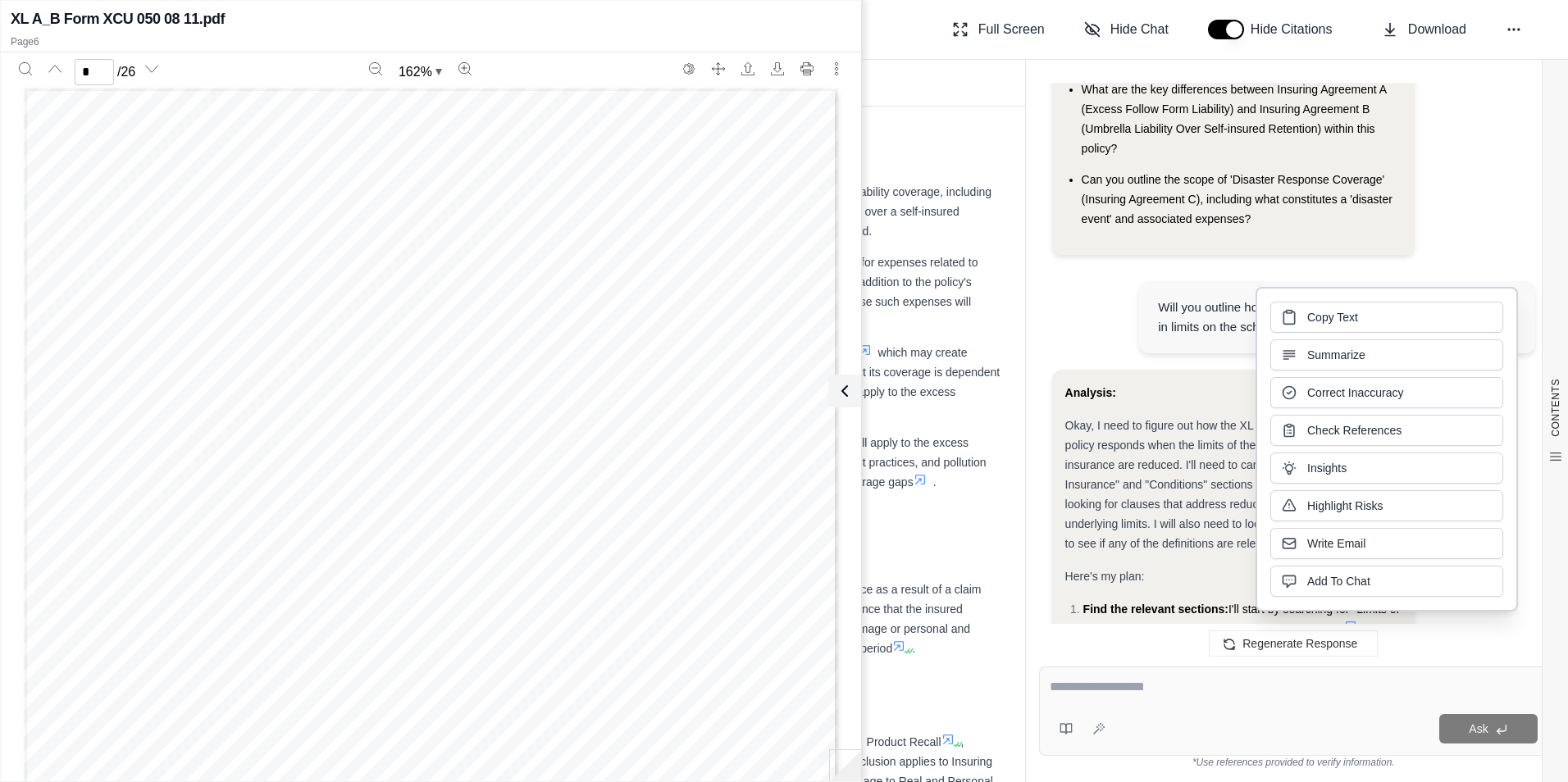 click at bounding box center (1293, 687) 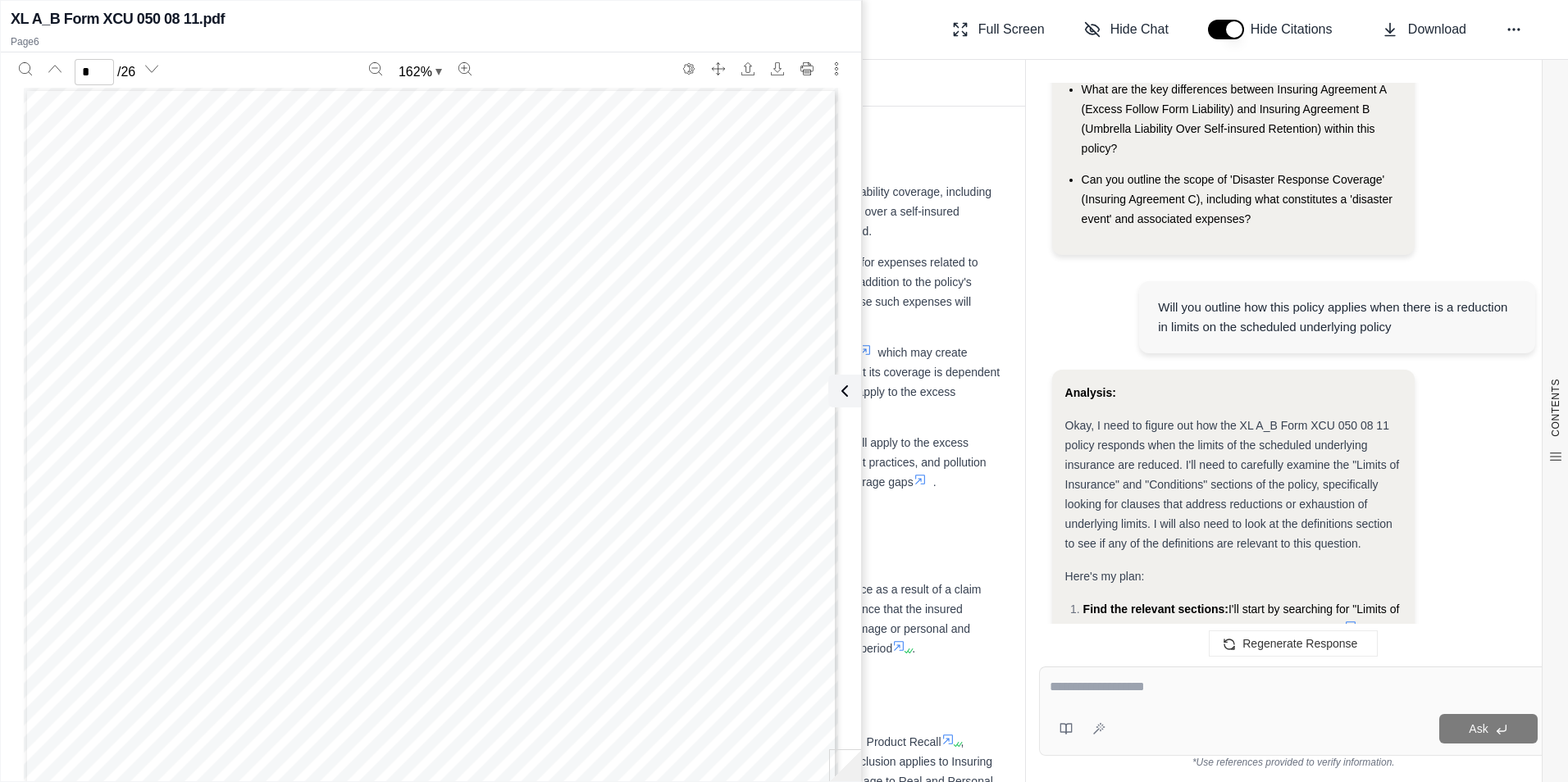 paste on "**********" 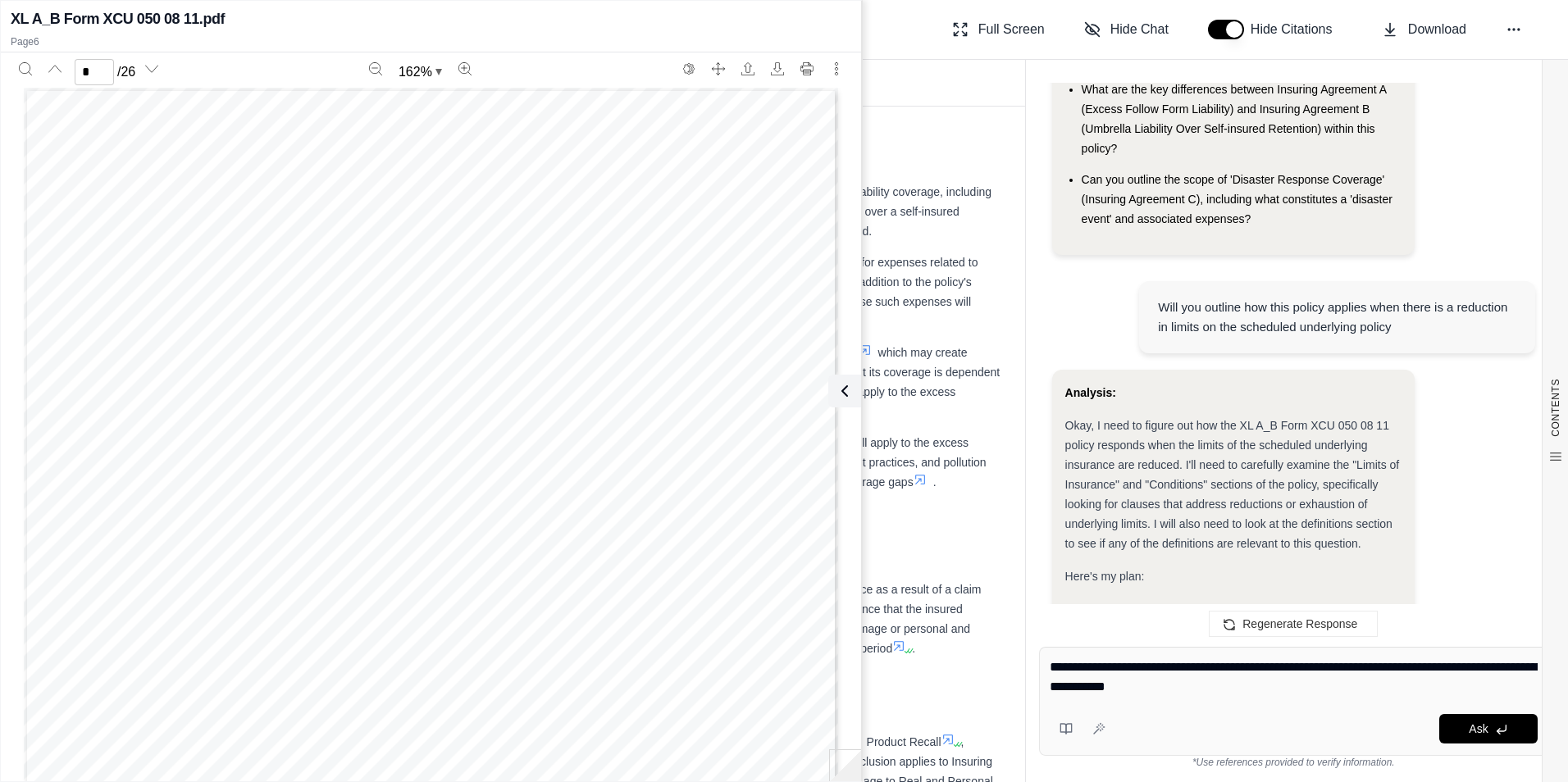 click on "**********" at bounding box center [1293, 677] 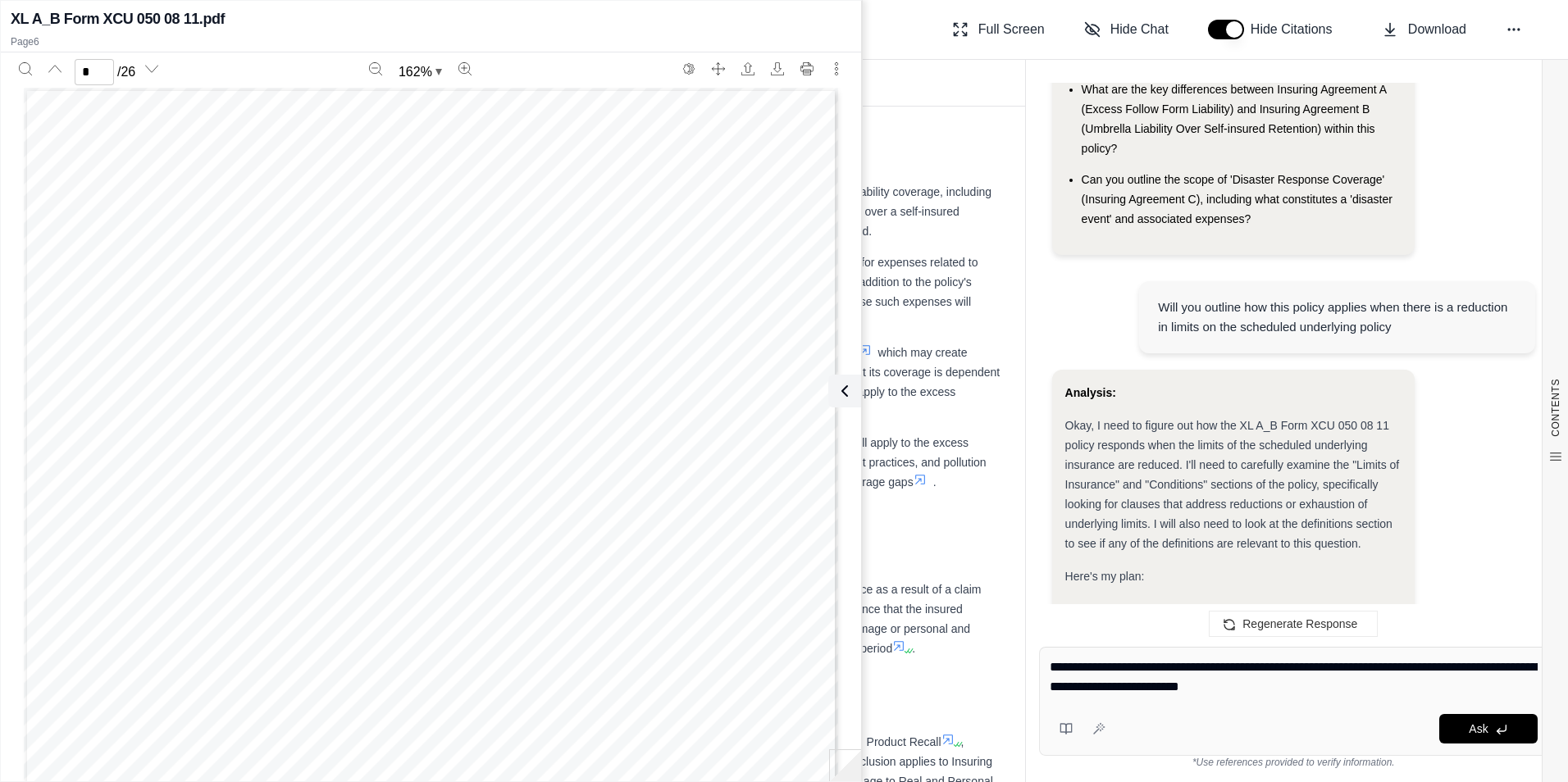 type on "**********" 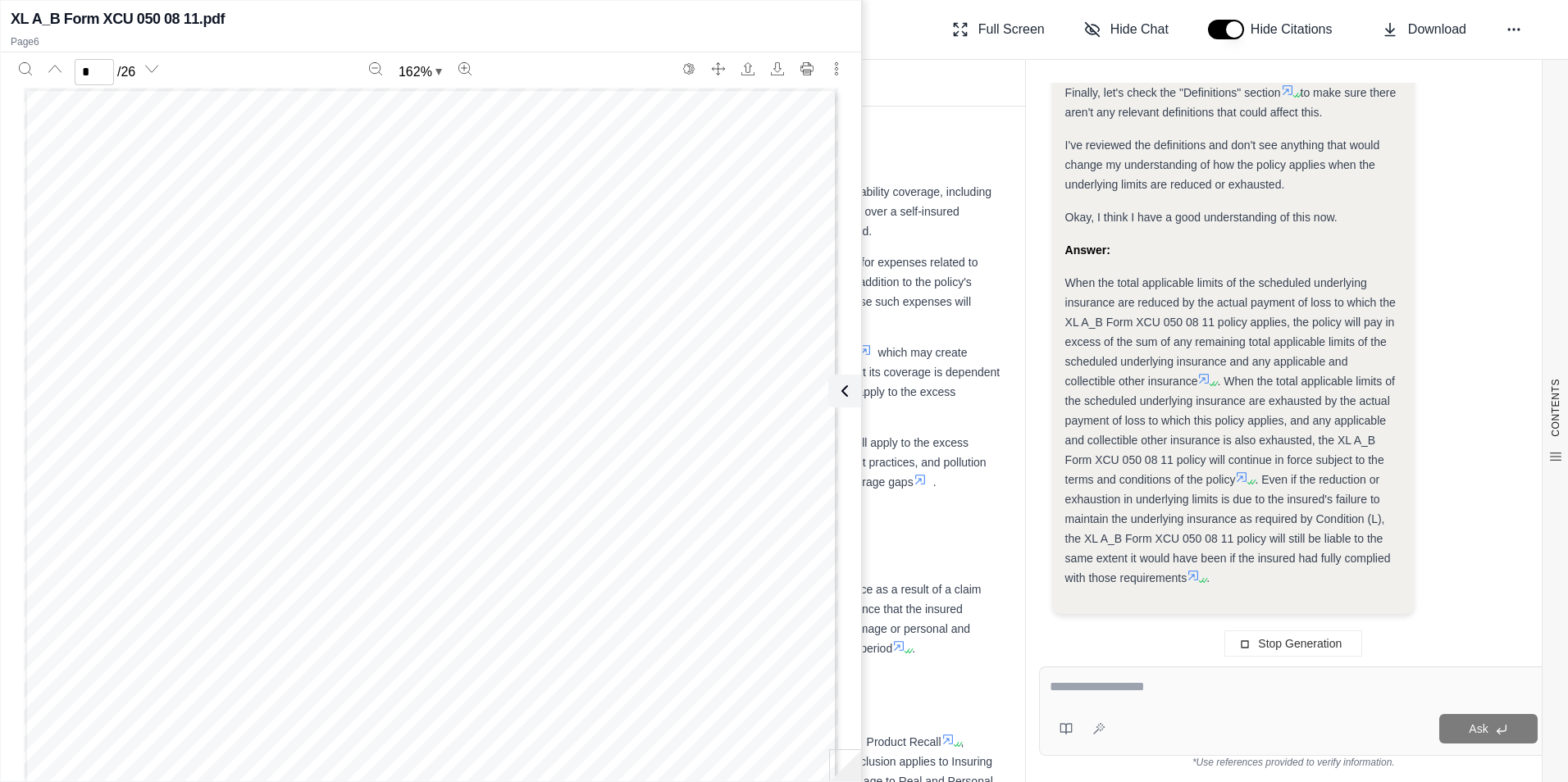 scroll, scrollTop: 3885, scrollLeft: 0, axis: vertical 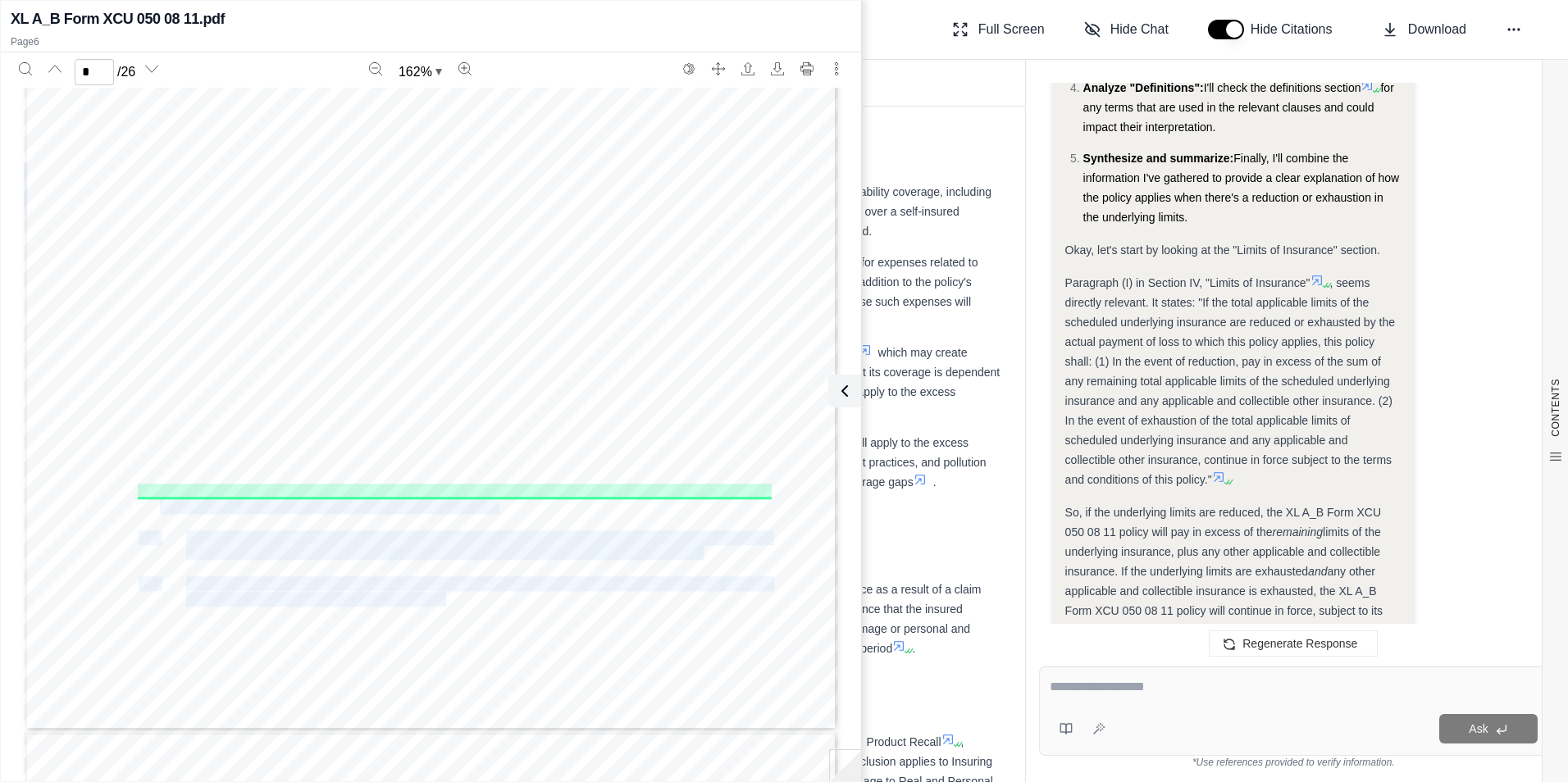 drag, startPoint x: 132, startPoint y: 491, endPoint x: 155, endPoint y: 502, distance: 25.495098 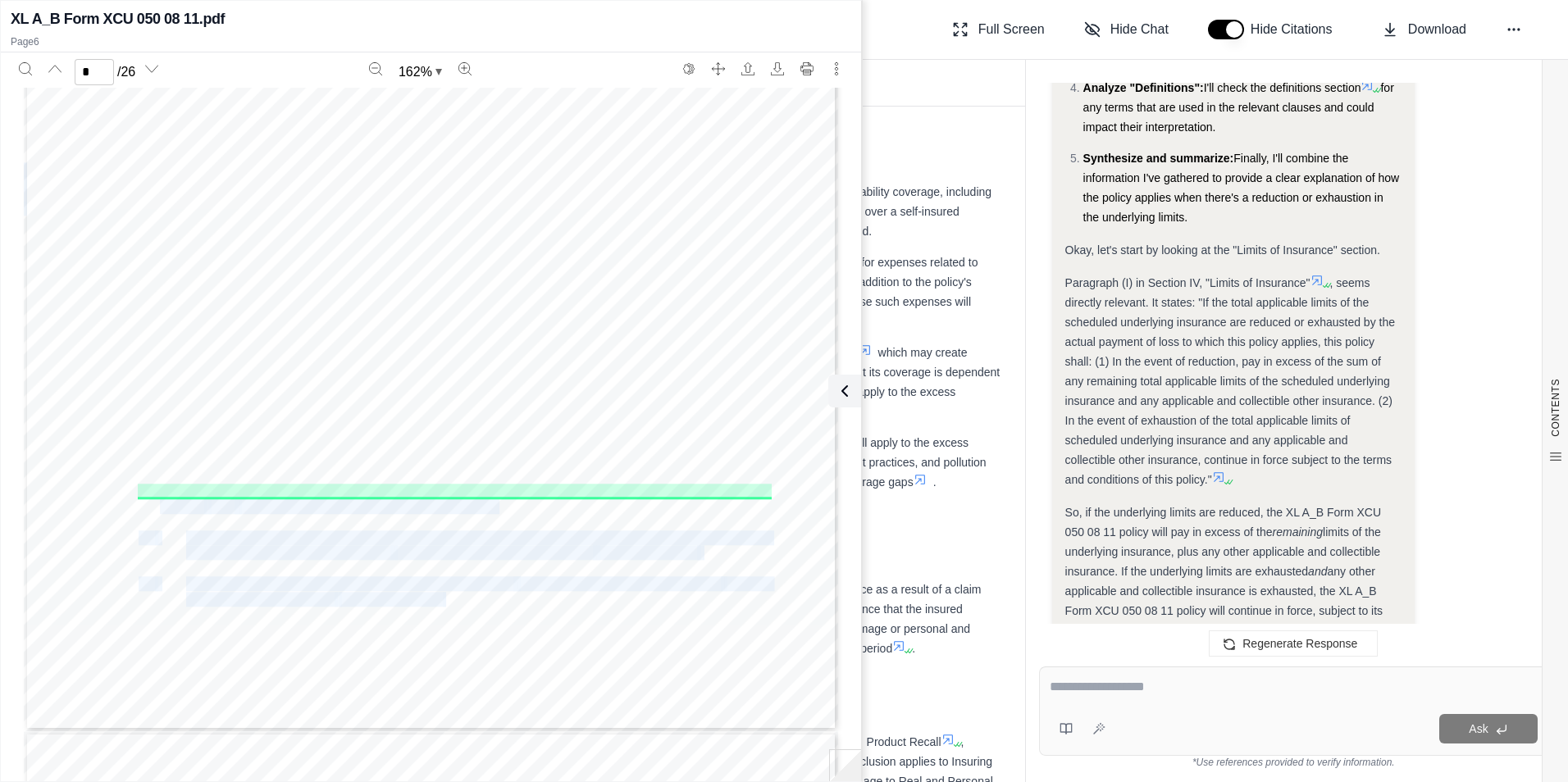 click on "XCU 050 0811   © 2011 X.L. America, Inc. All Rights Reserved. May not be copied without permission. Page 6 of 26 Includes copyrighted material of Insurance Services Offices, Inc., with its permission. IV.   LIMITS OF INSURANCE (A)   The Limits of Insurance shown in Declarations Item 3 are the most we will pay for all damages under this policy regardless of the number of   insureds ,   claims   made,   suits   brought, persons or organizations making claims   or bringing   suits , or coverages provided by this policy. (B)   Subject to this policy’s Limits of Insurance, we will pay only that amount of   loss   that is in excess of the retained limit . (C)   The amount shown in Declarations Item 3 for the General Aggregate Limit is the most we will pay for all   loss , other than: (1)   Loss   covered in the   scheduled underlying insurance   to which no underlying aggregate limit applies; or (2)   Loss   included in the   products-completed operations hazard .   scheduled underlying insurance         (D)" at bounding box center [431, 204] 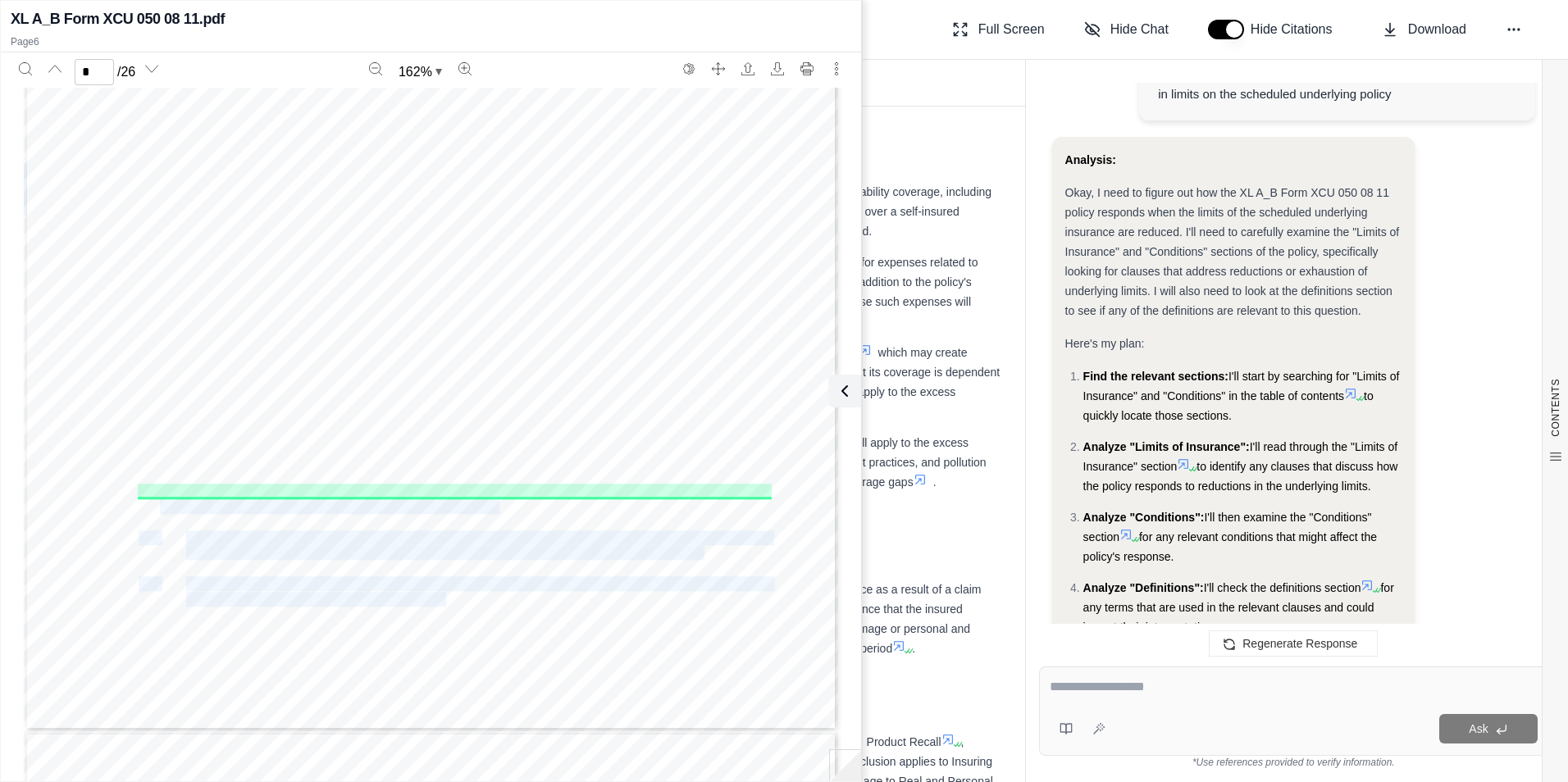 scroll, scrollTop: 0, scrollLeft: 0, axis: both 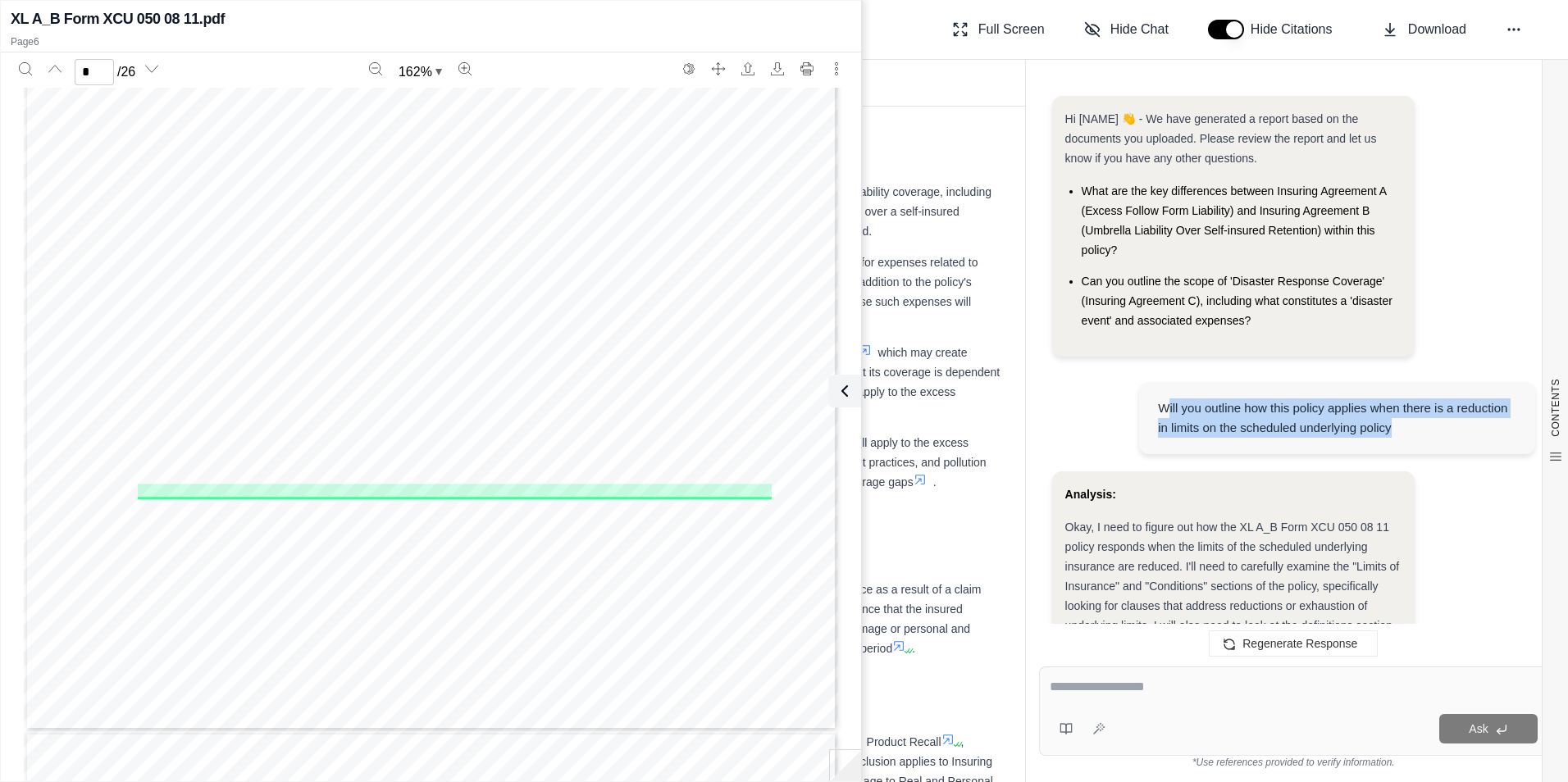drag, startPoint x: 1168, startPoint y: 408, endPoint x: 1411, endPoint y: 446, distance: 245.953 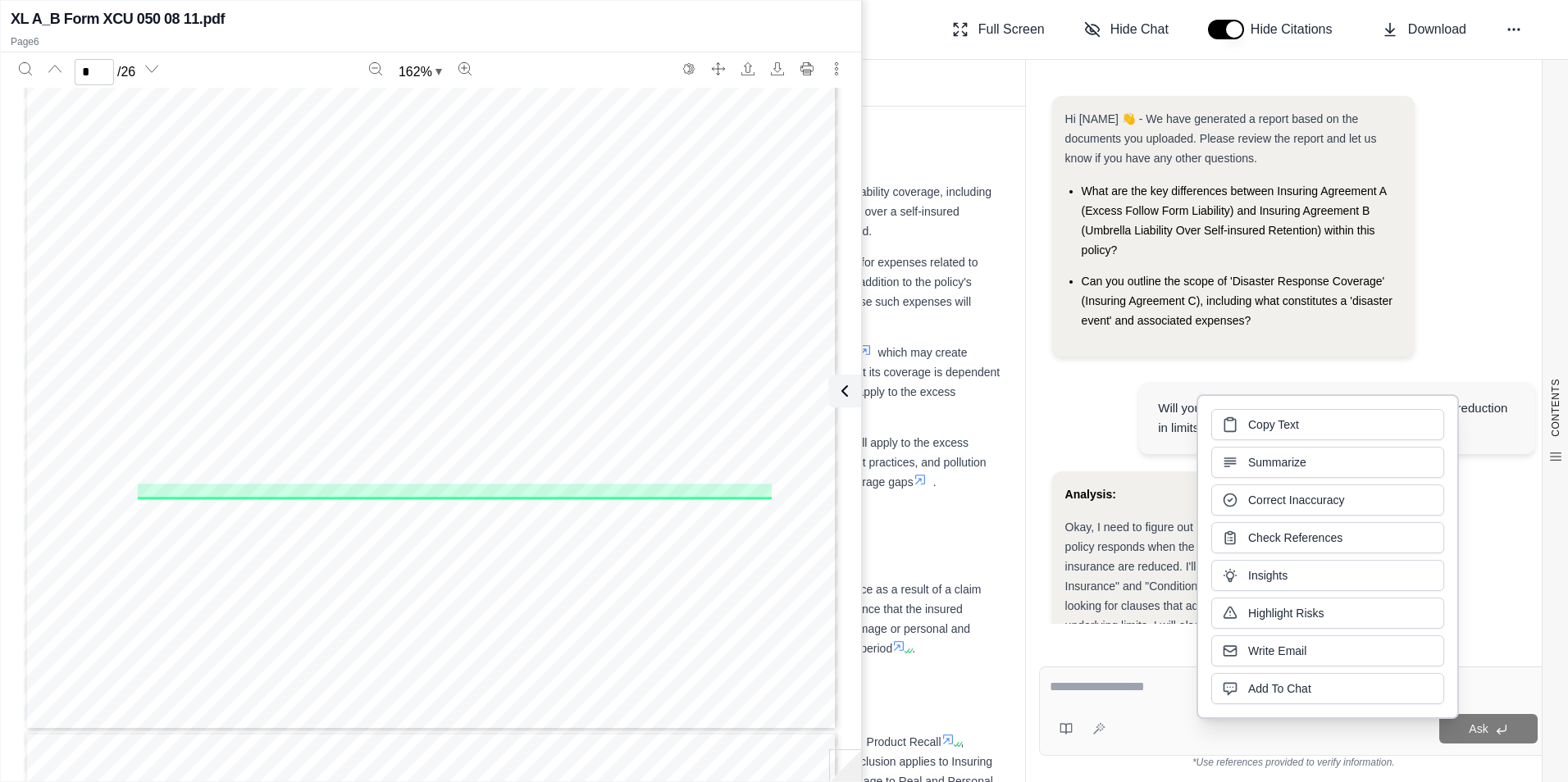 click on "Will you outline how this policy applies when there is a reduction in limits on the scheduled underlying policy" at bounding box center [1337, 418] 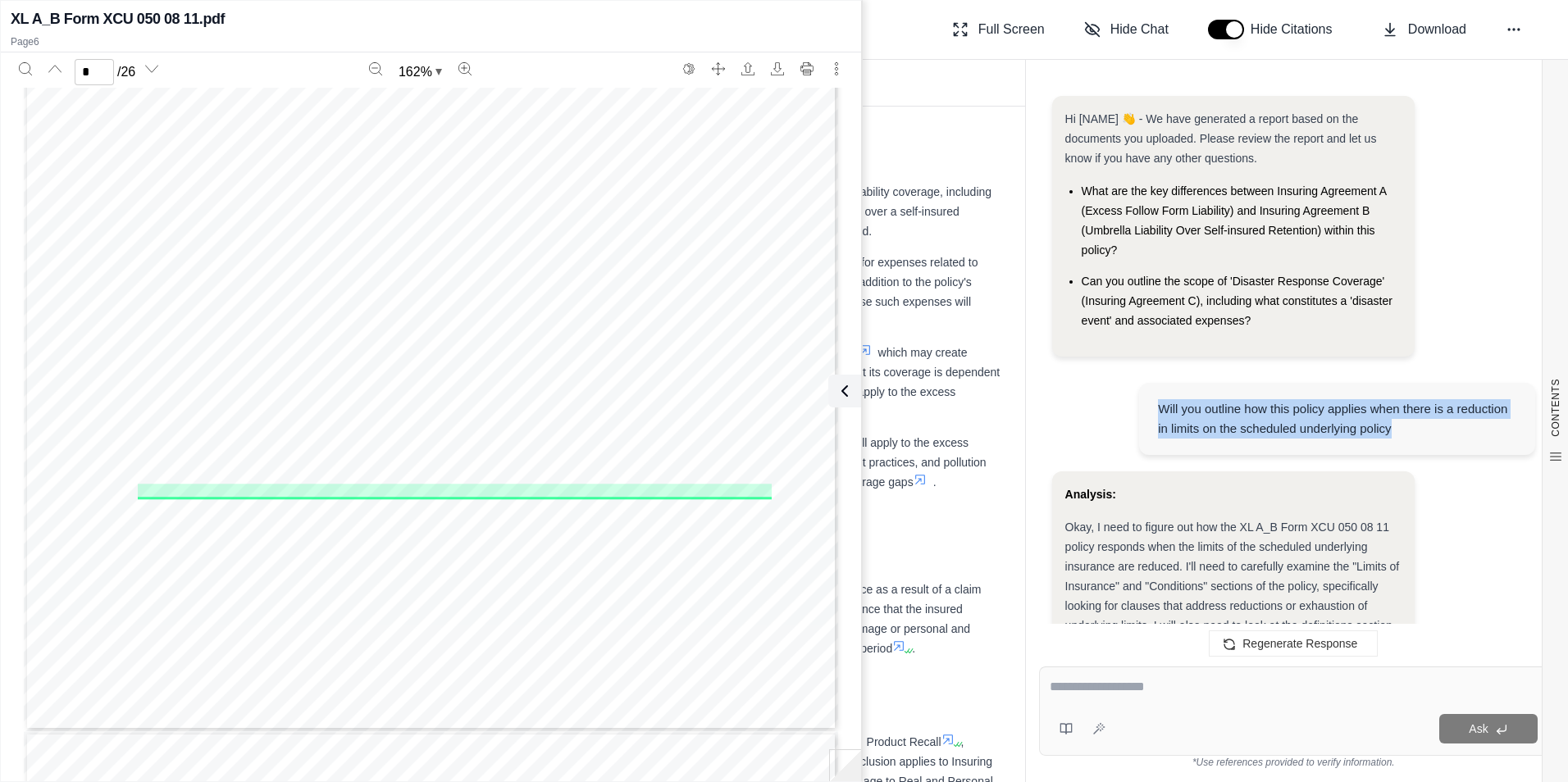 drag, startPoint x: 1154, startPoint y: 402, endPoint x: 1446, endPoint y: 470, distance: 299.81328 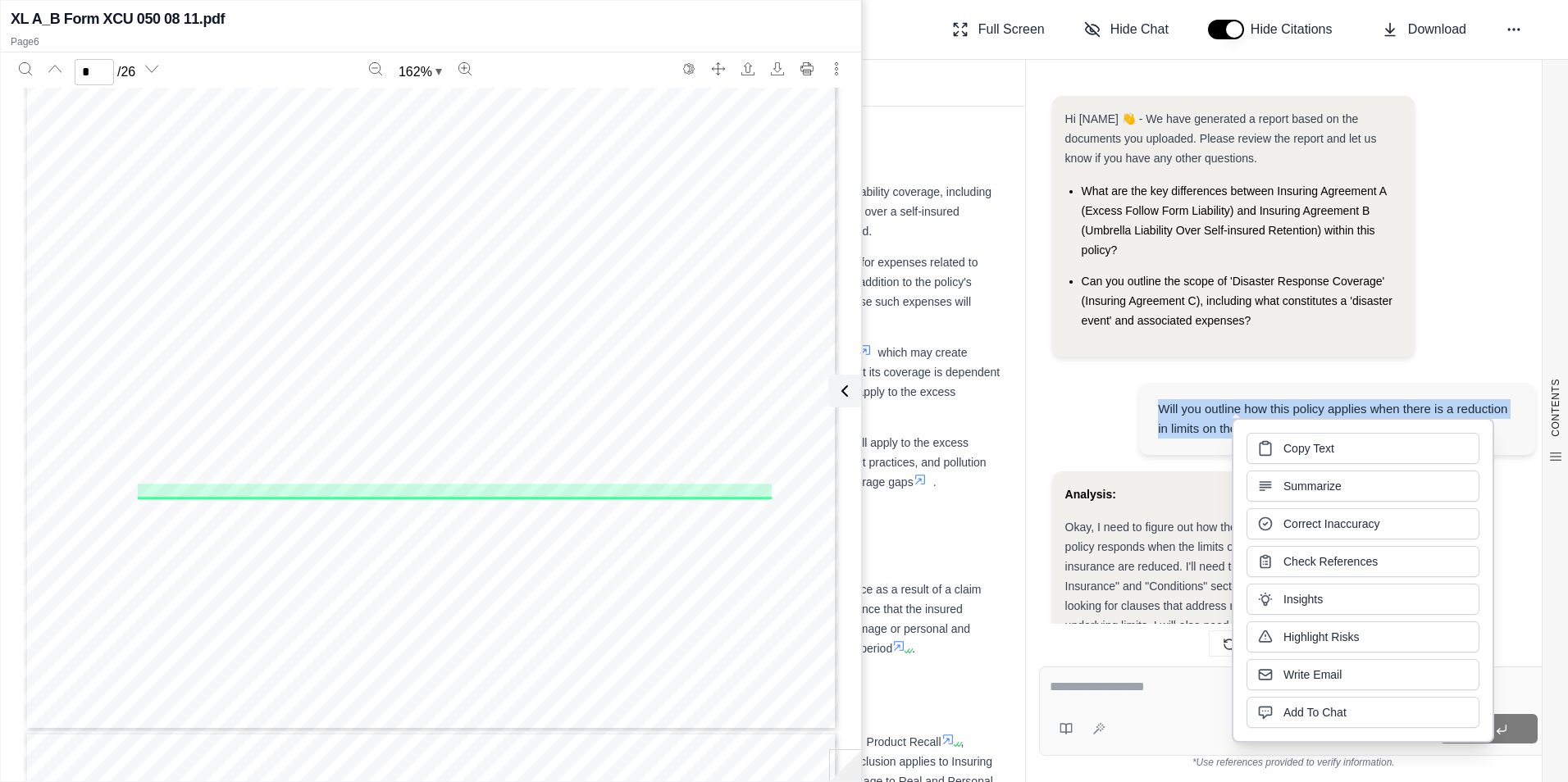 type 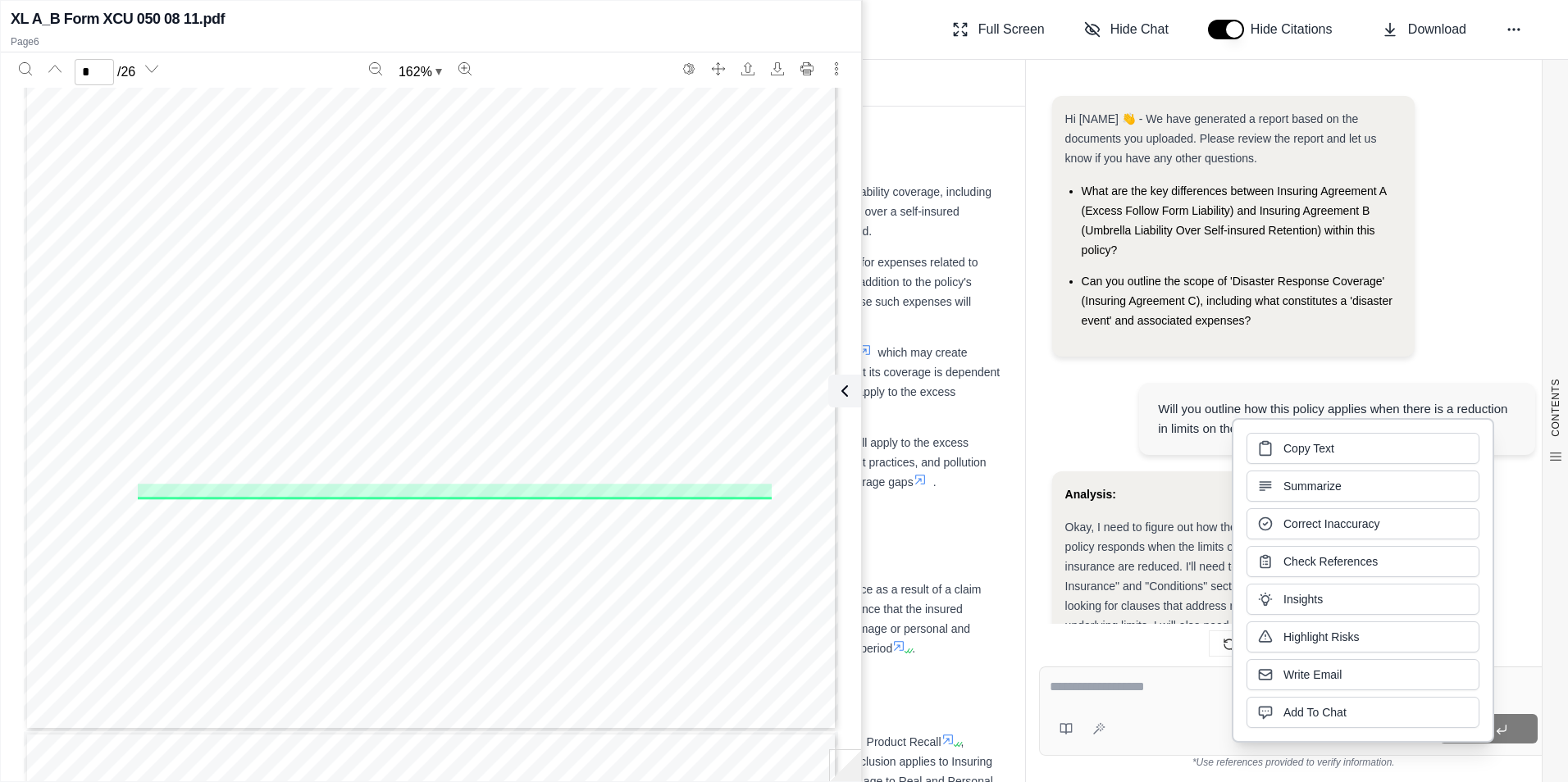 click at bounding box center [1293, 689] 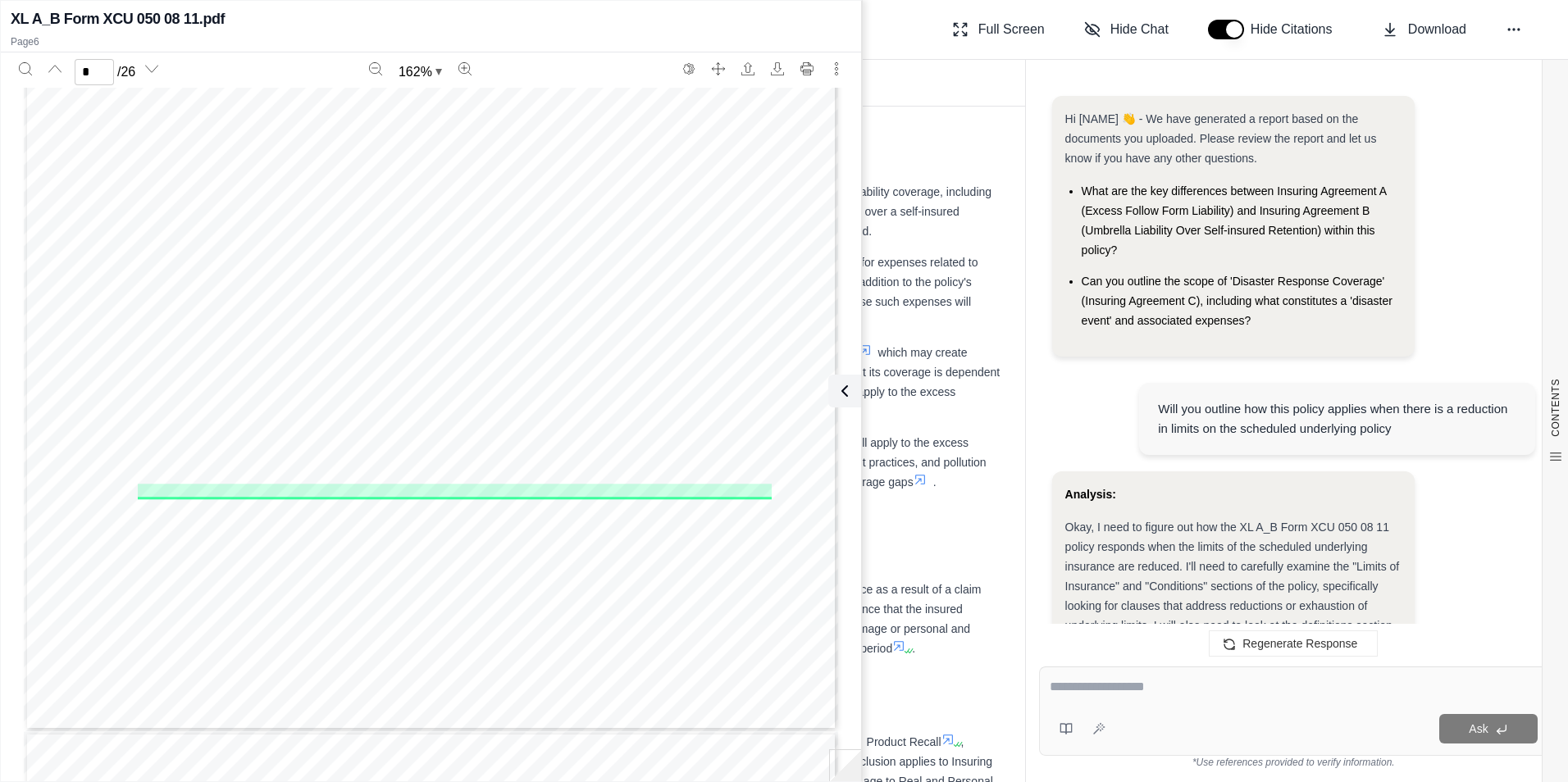 click at bounding box center (1293, 687) 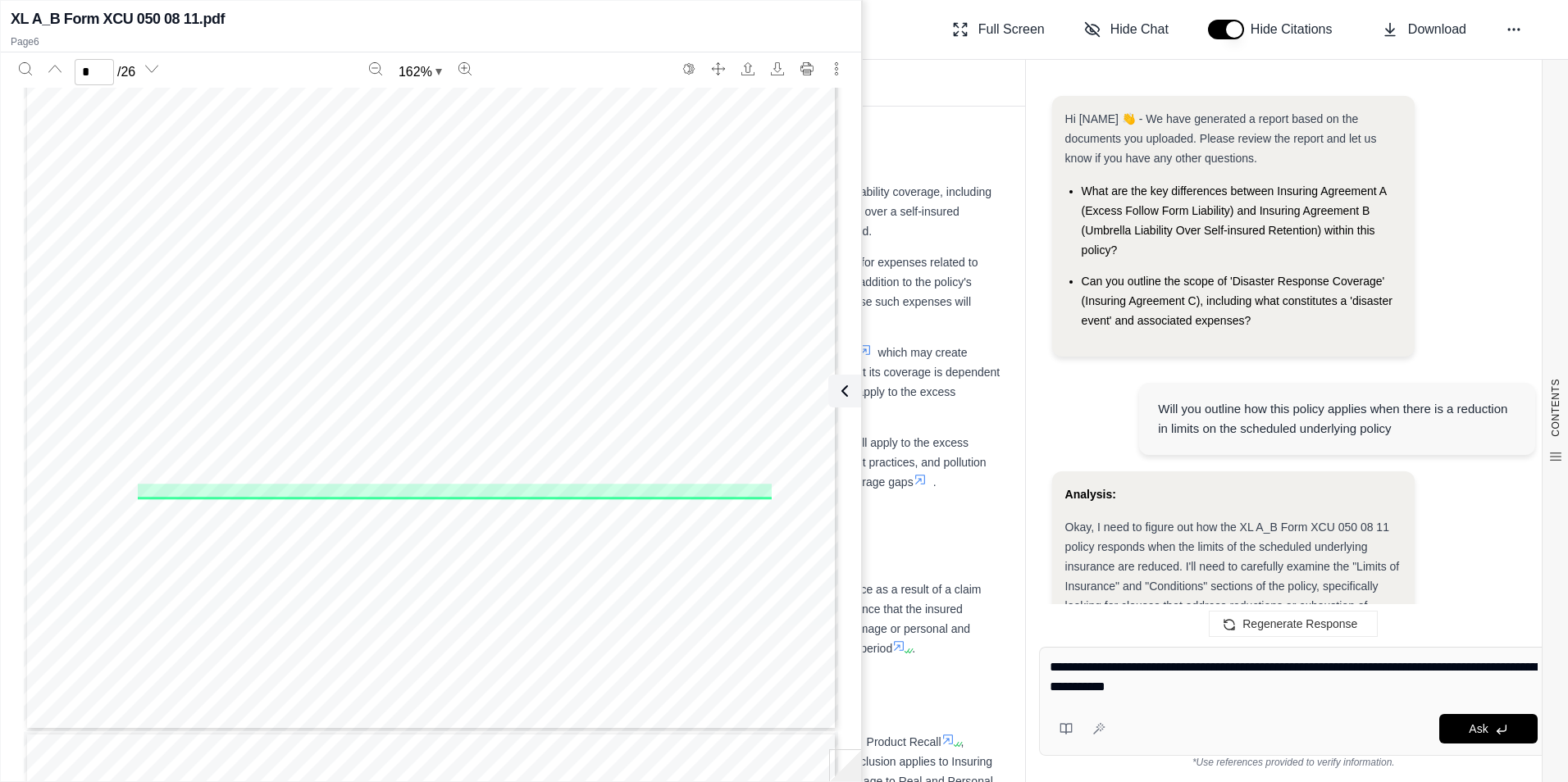 click on "**********" at bounding box center (1293, 677) 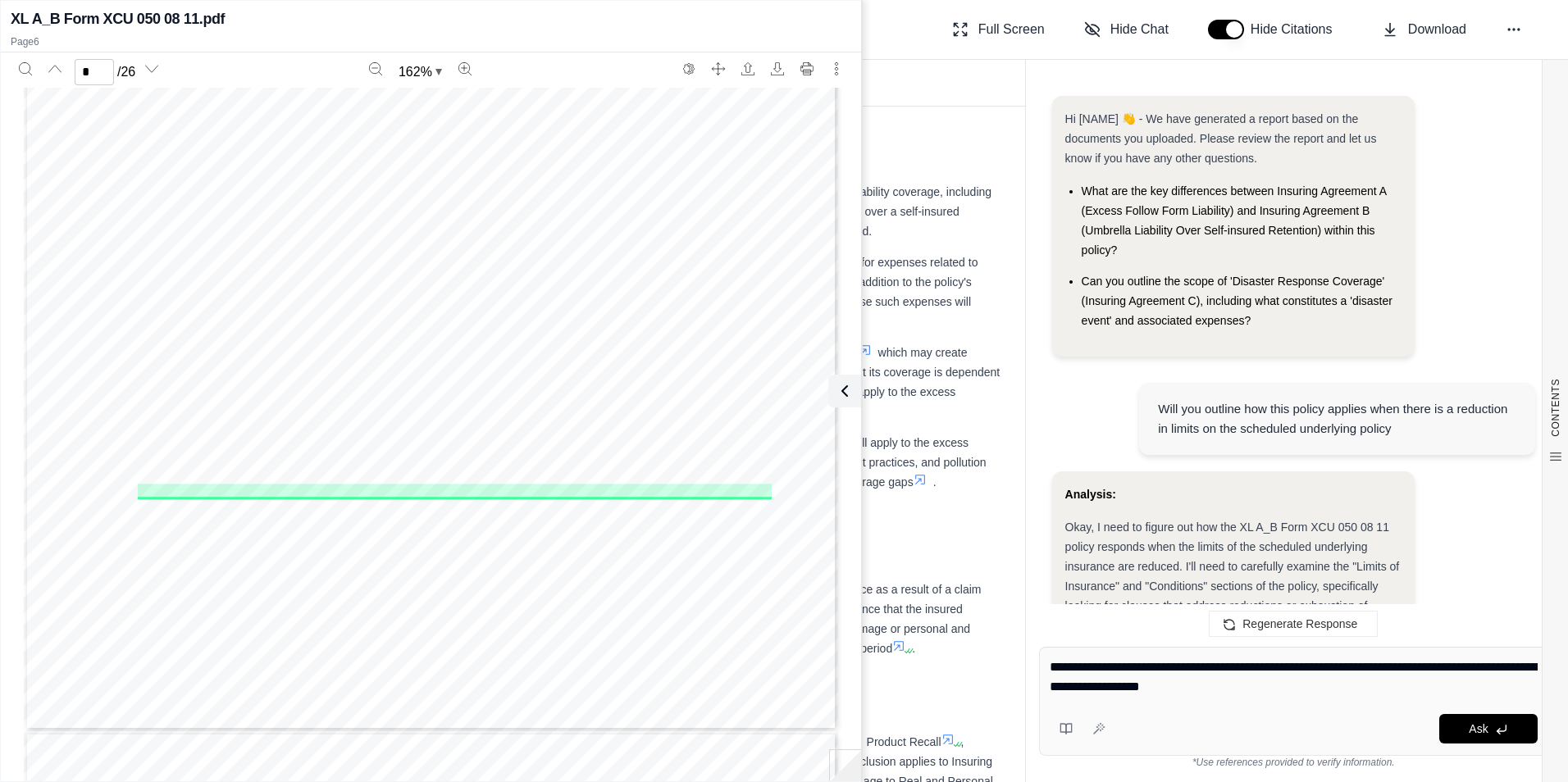 type on "**********" 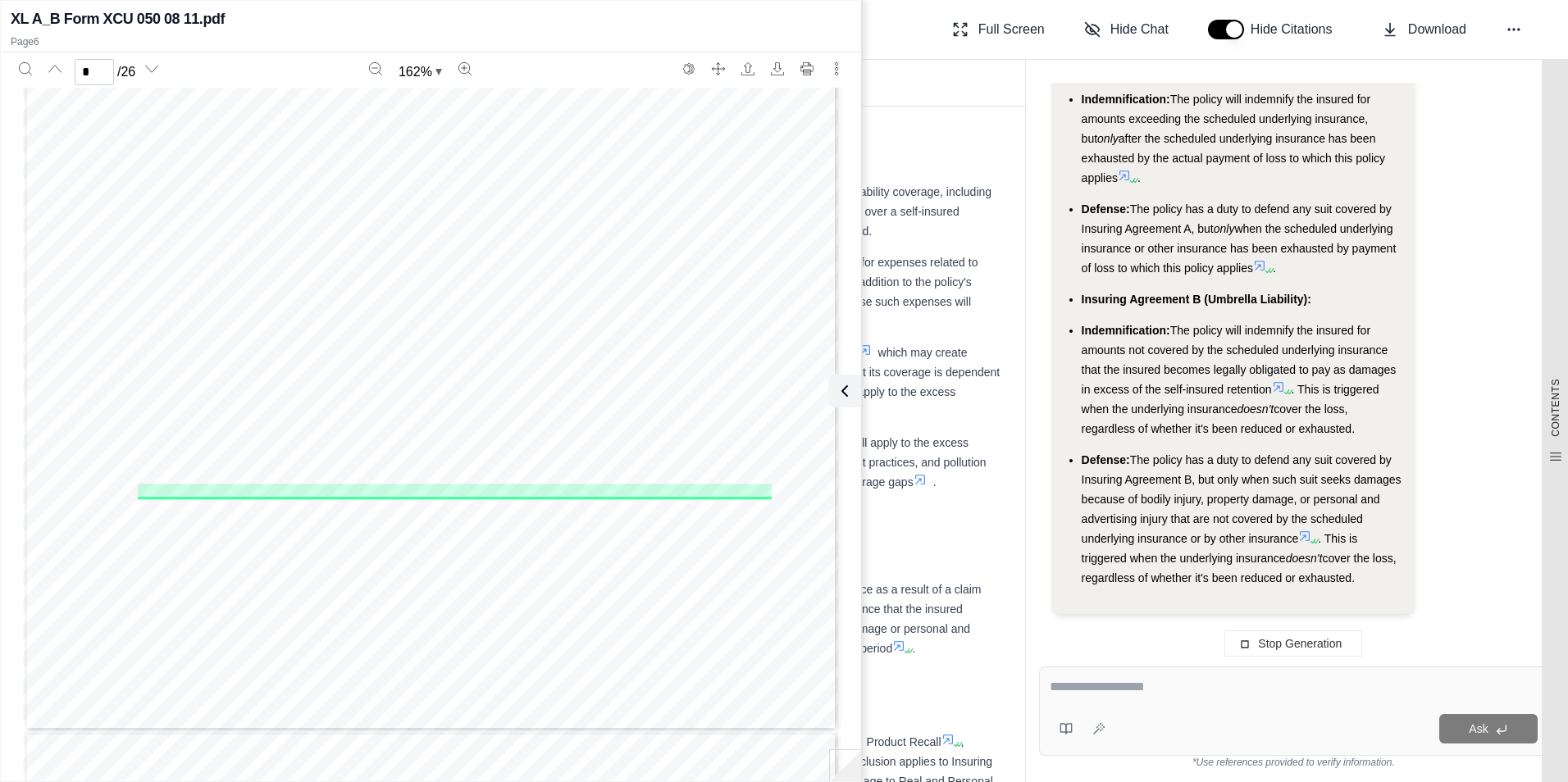 scroll, scrollTop: 6099, scrollLeft: 0, axis: vertical 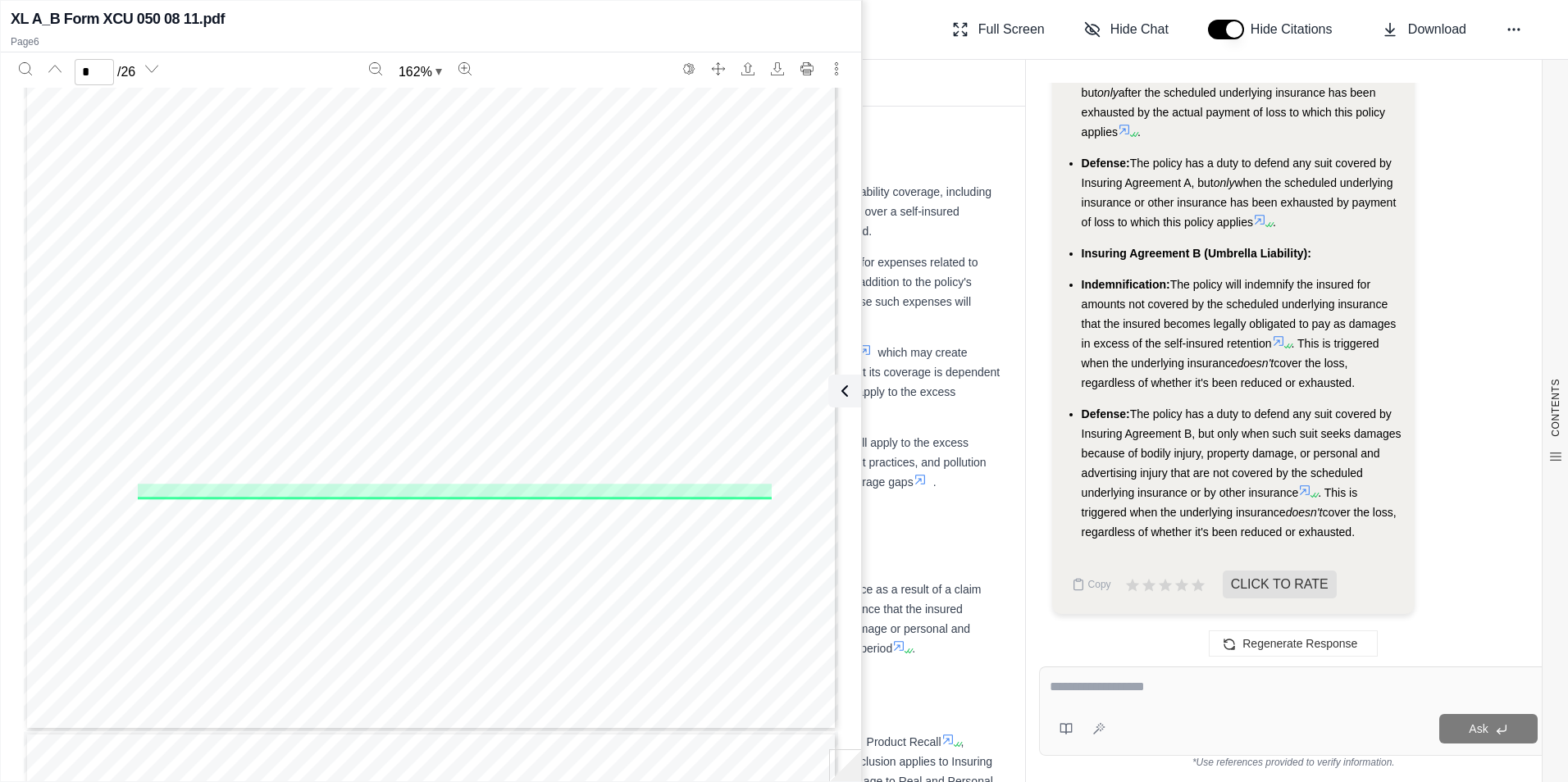 click at bounding box center [1293, 687] 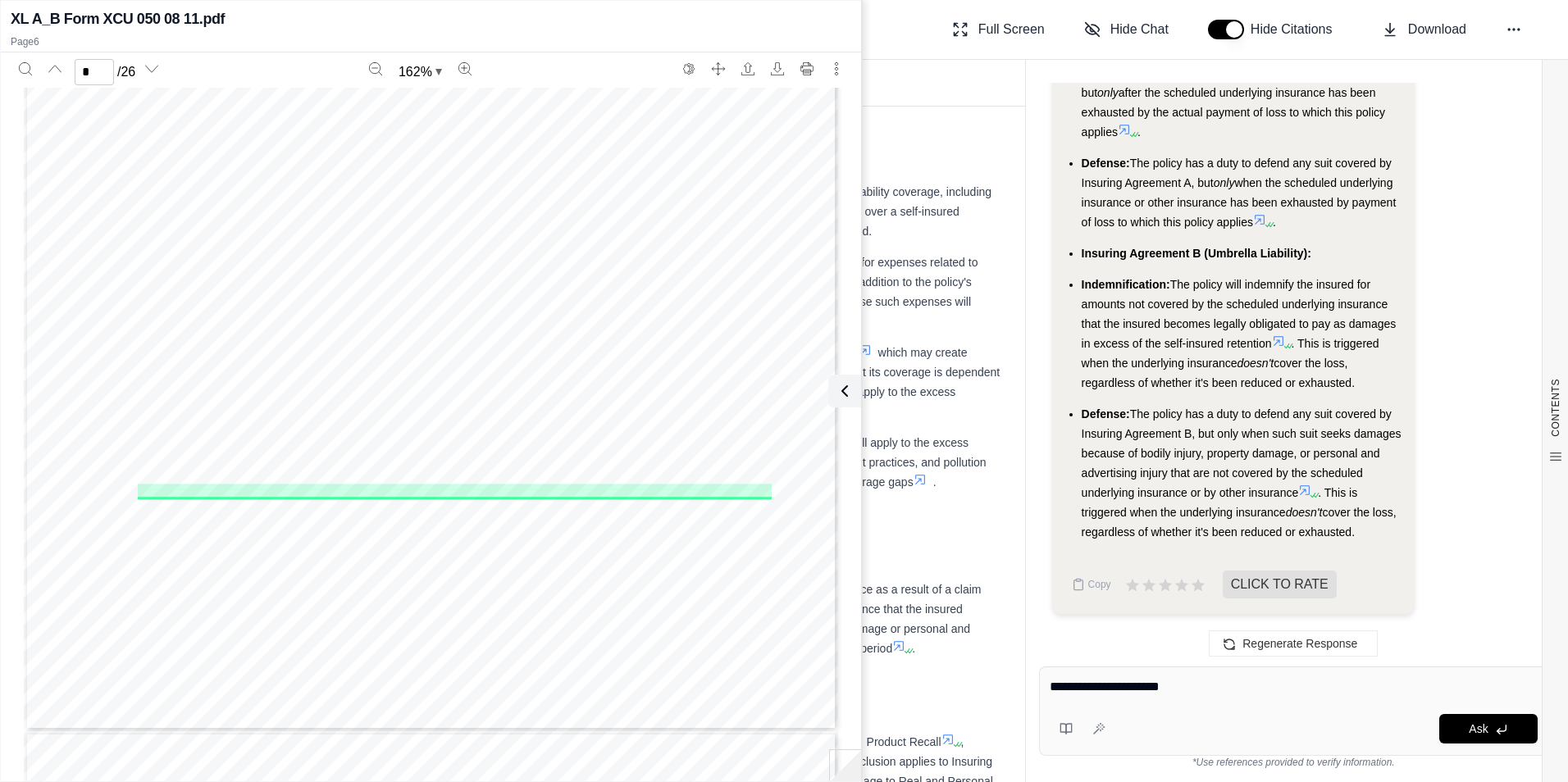 click on "**********" at bounding box center [1293, 687] 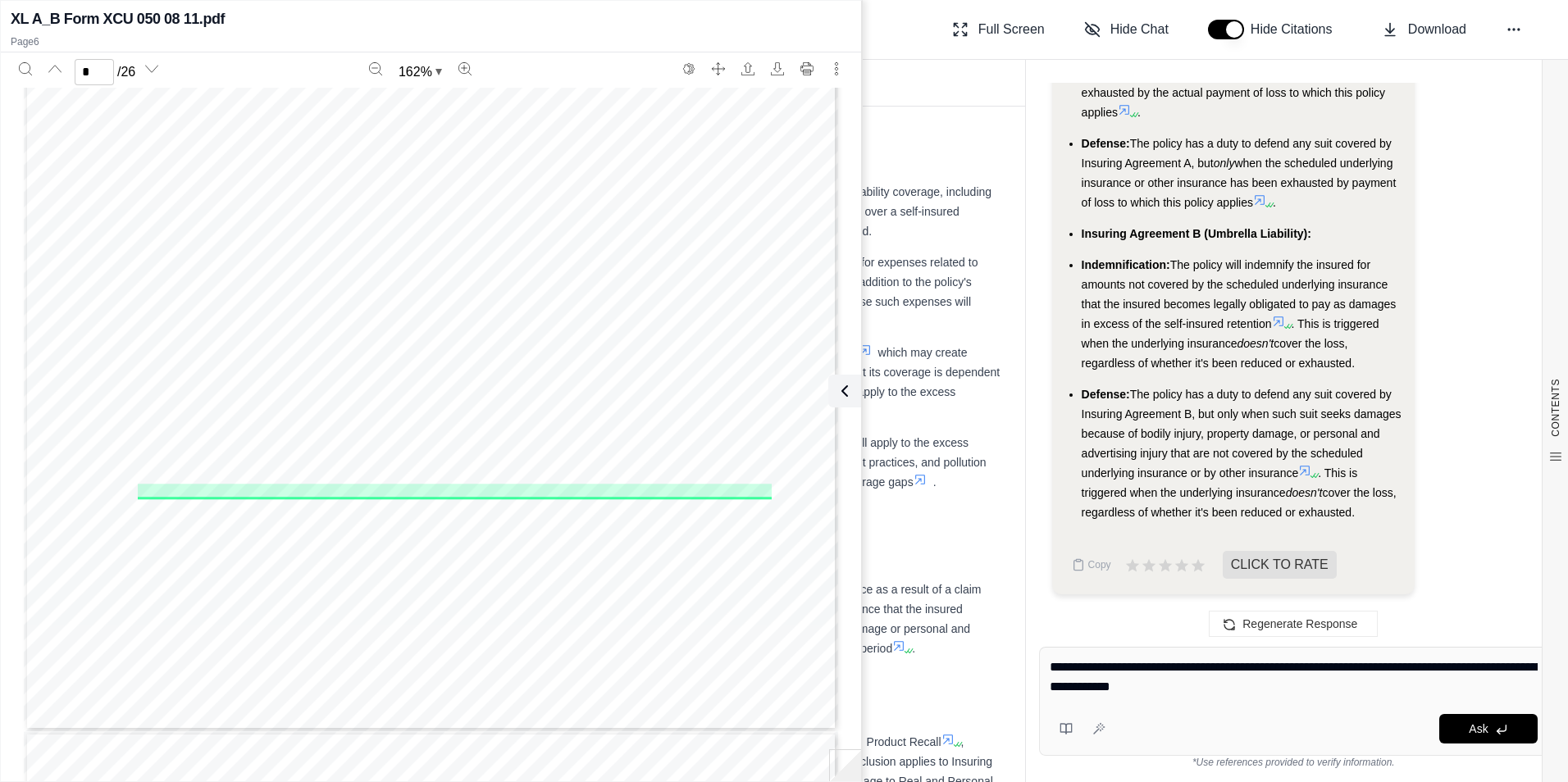 type on "**********" 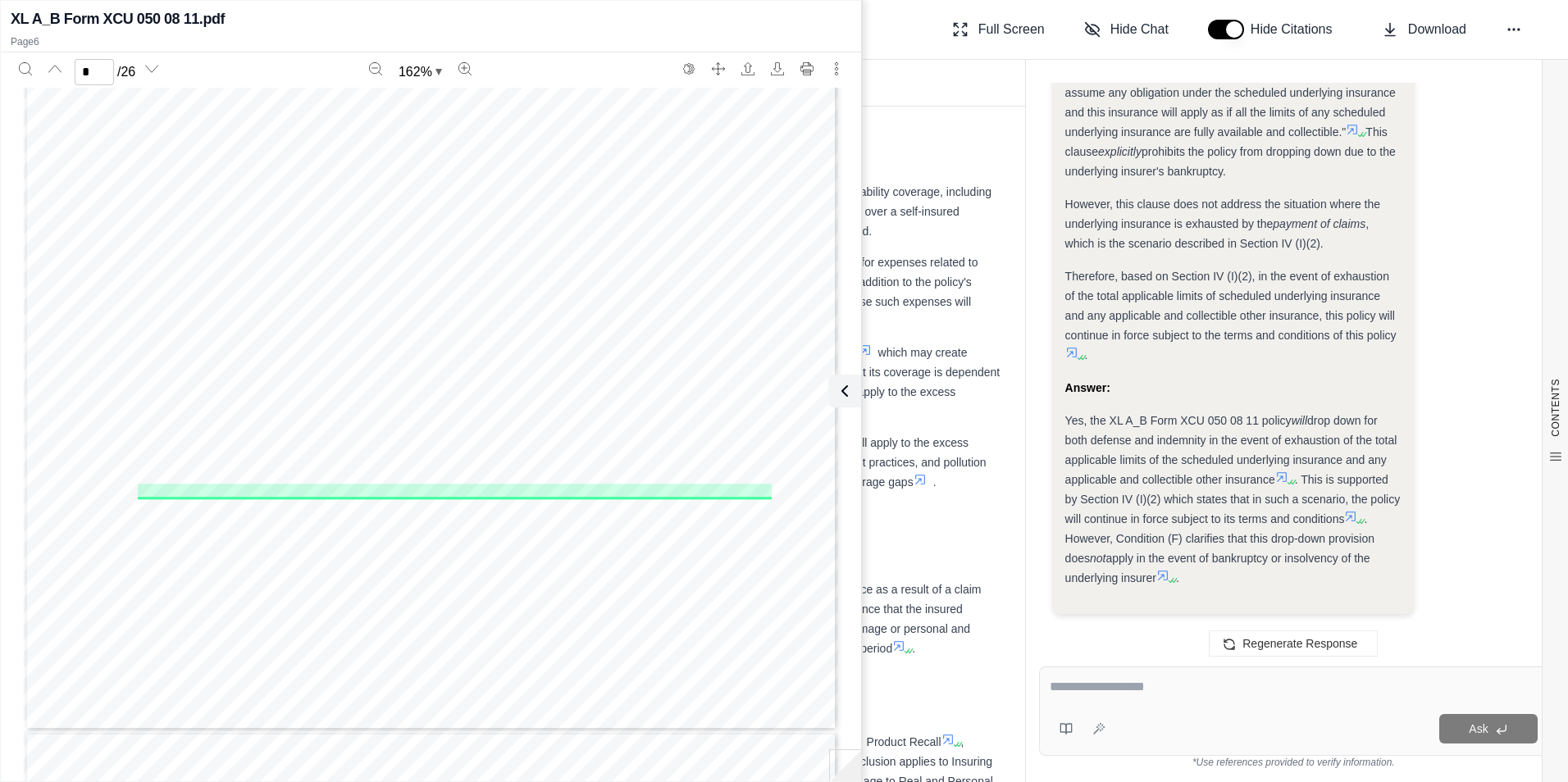 scroll, scrollTop: 7756, scrollLeft: 0, axis: vertical 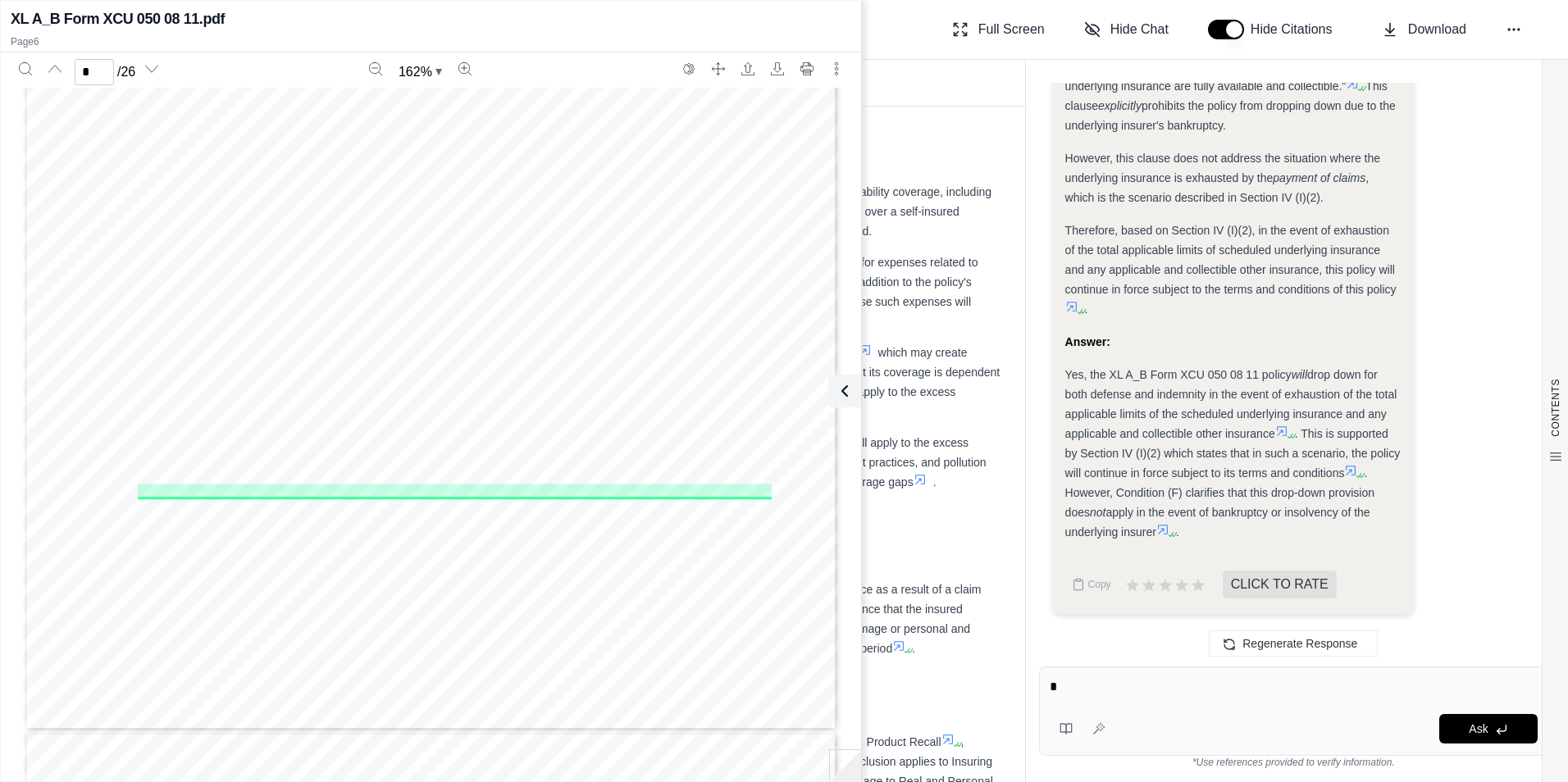 type 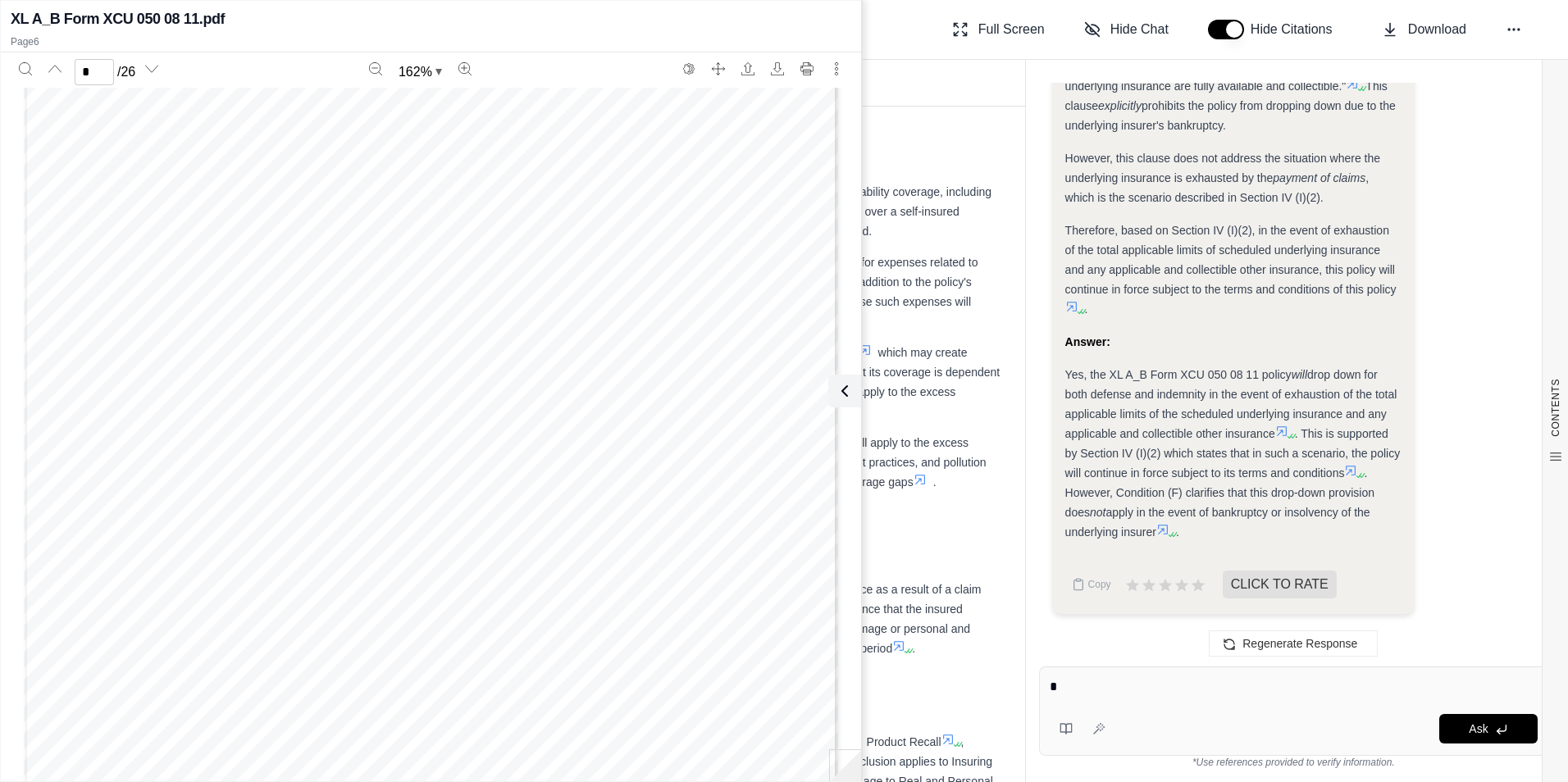scroll, scrollTop: 157, scrollLeft: 0, axis: vertical 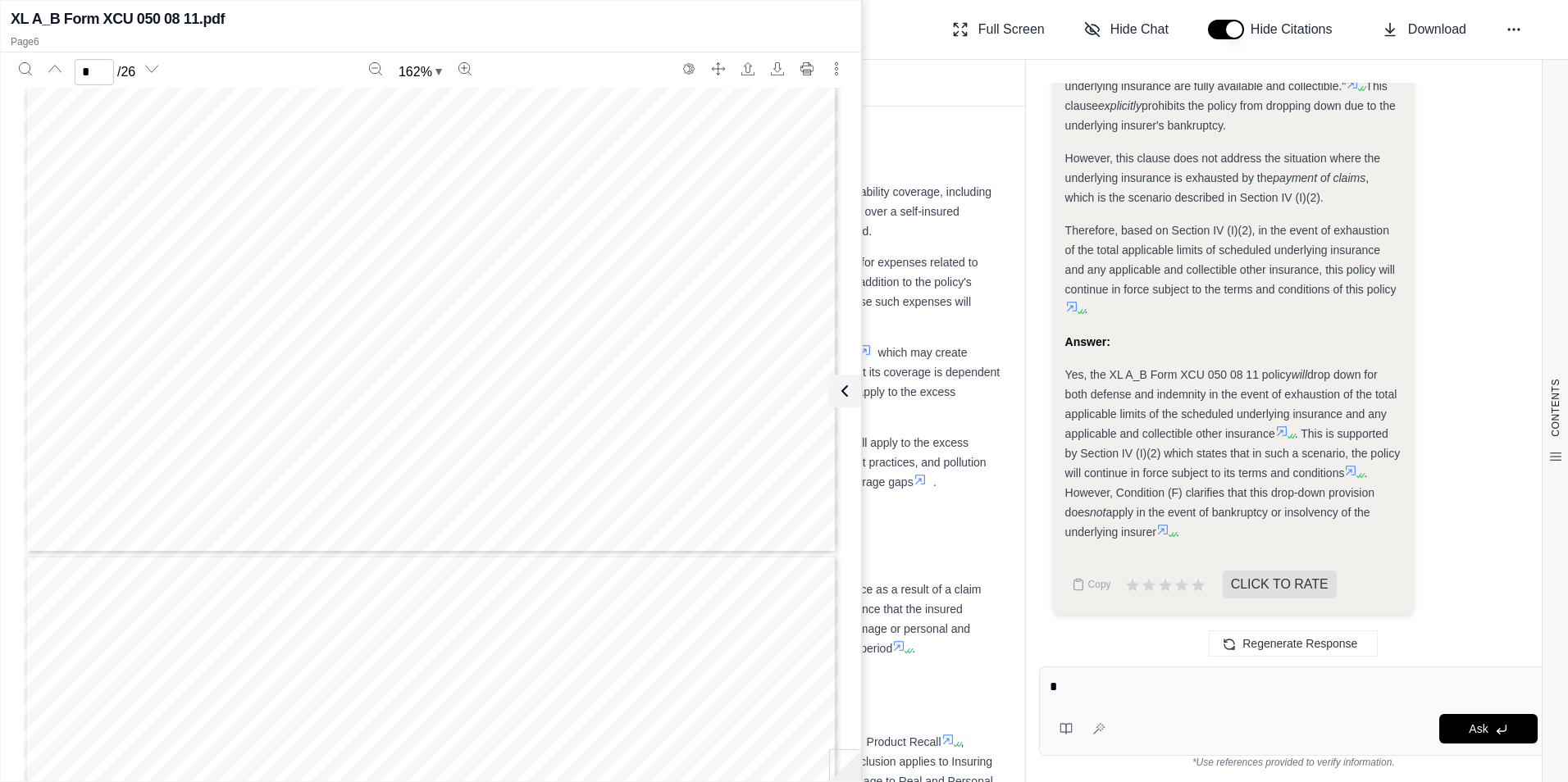 type on "*" 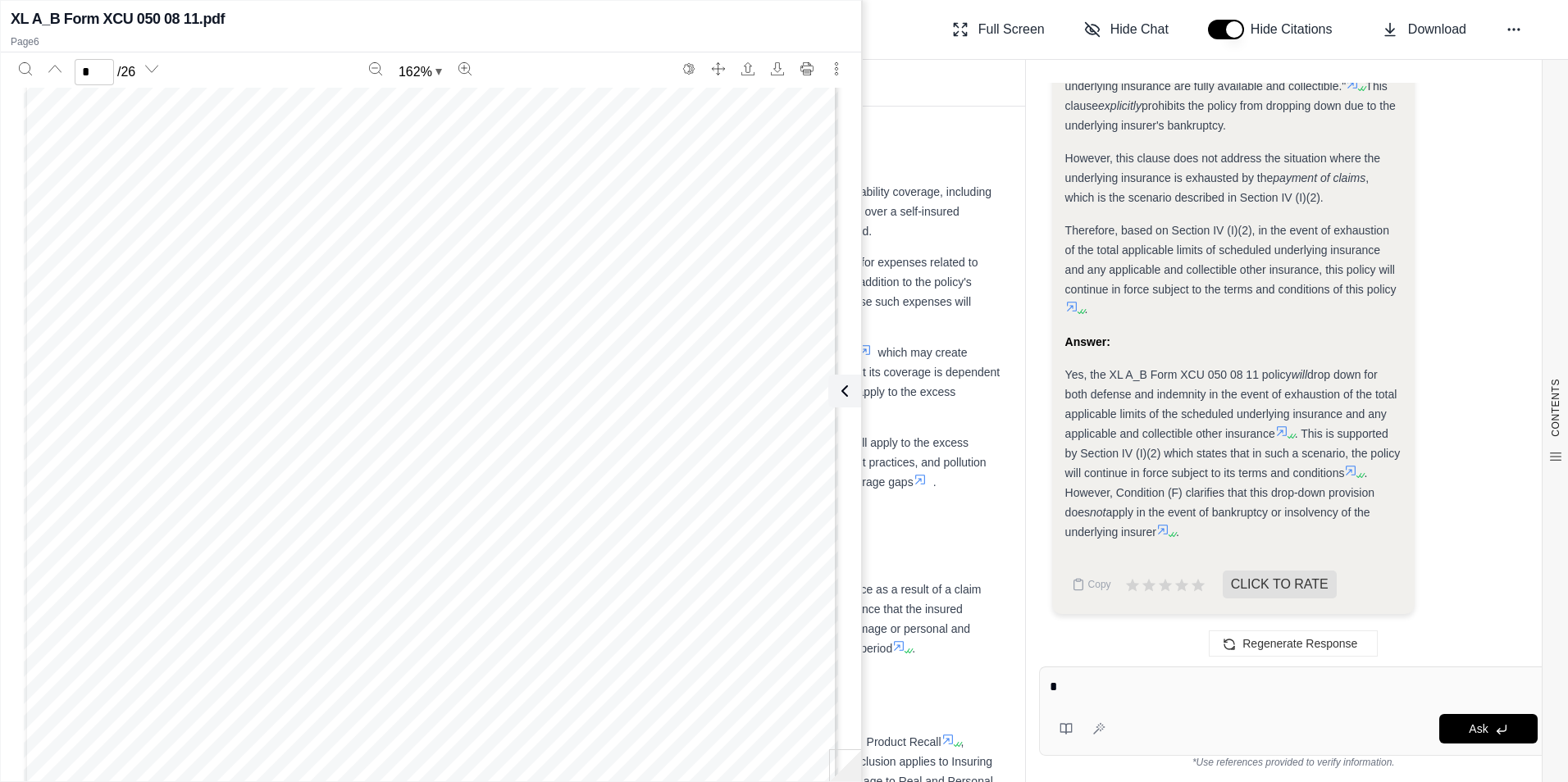 scroll, scrollTop: 0, scrollLeft: 0, axis: both 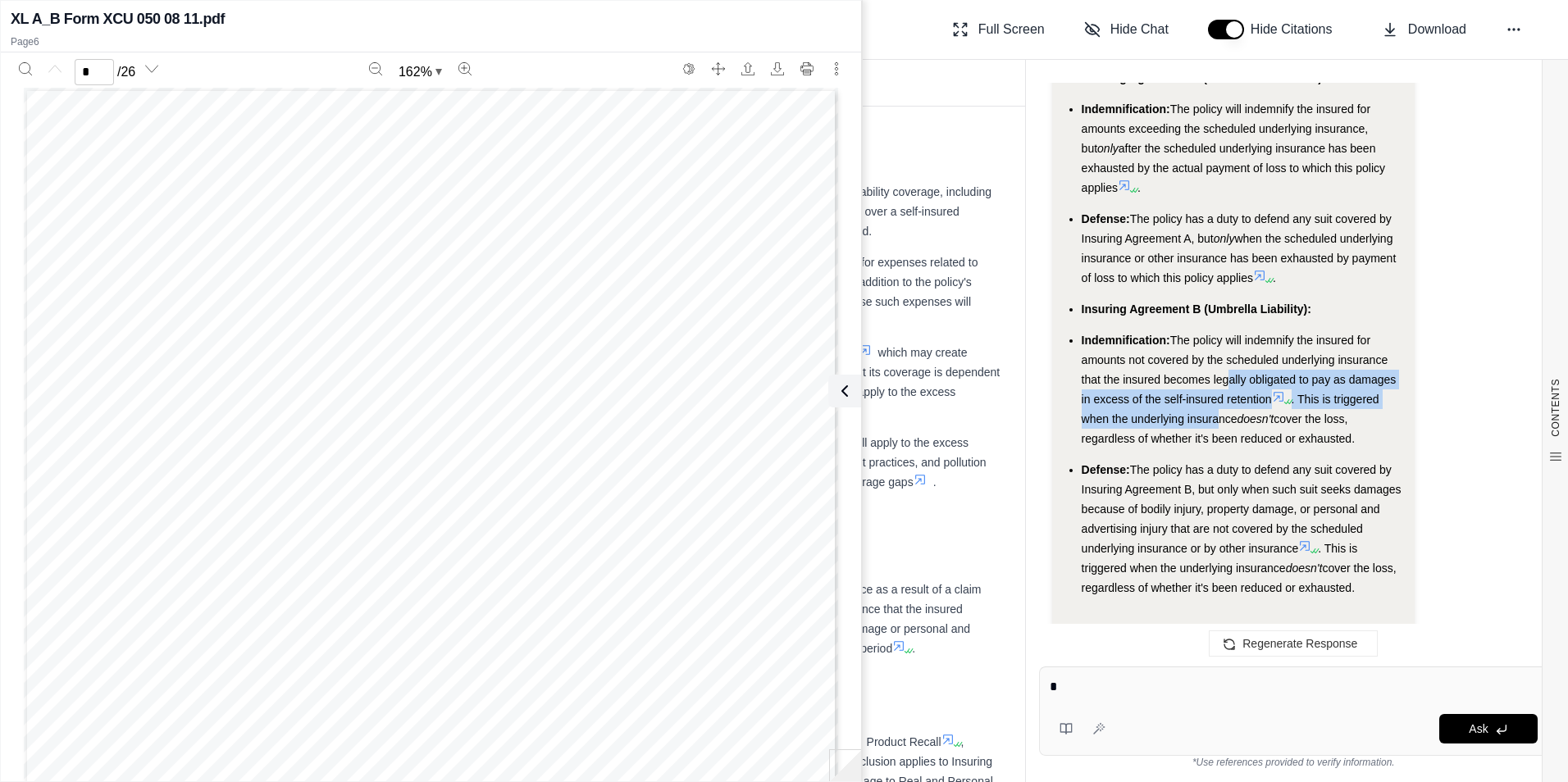 drag, startPoint x: 1218, startPoint y: 502, endPoint x: 1219, endPoint y: 450, distance: 52.00961 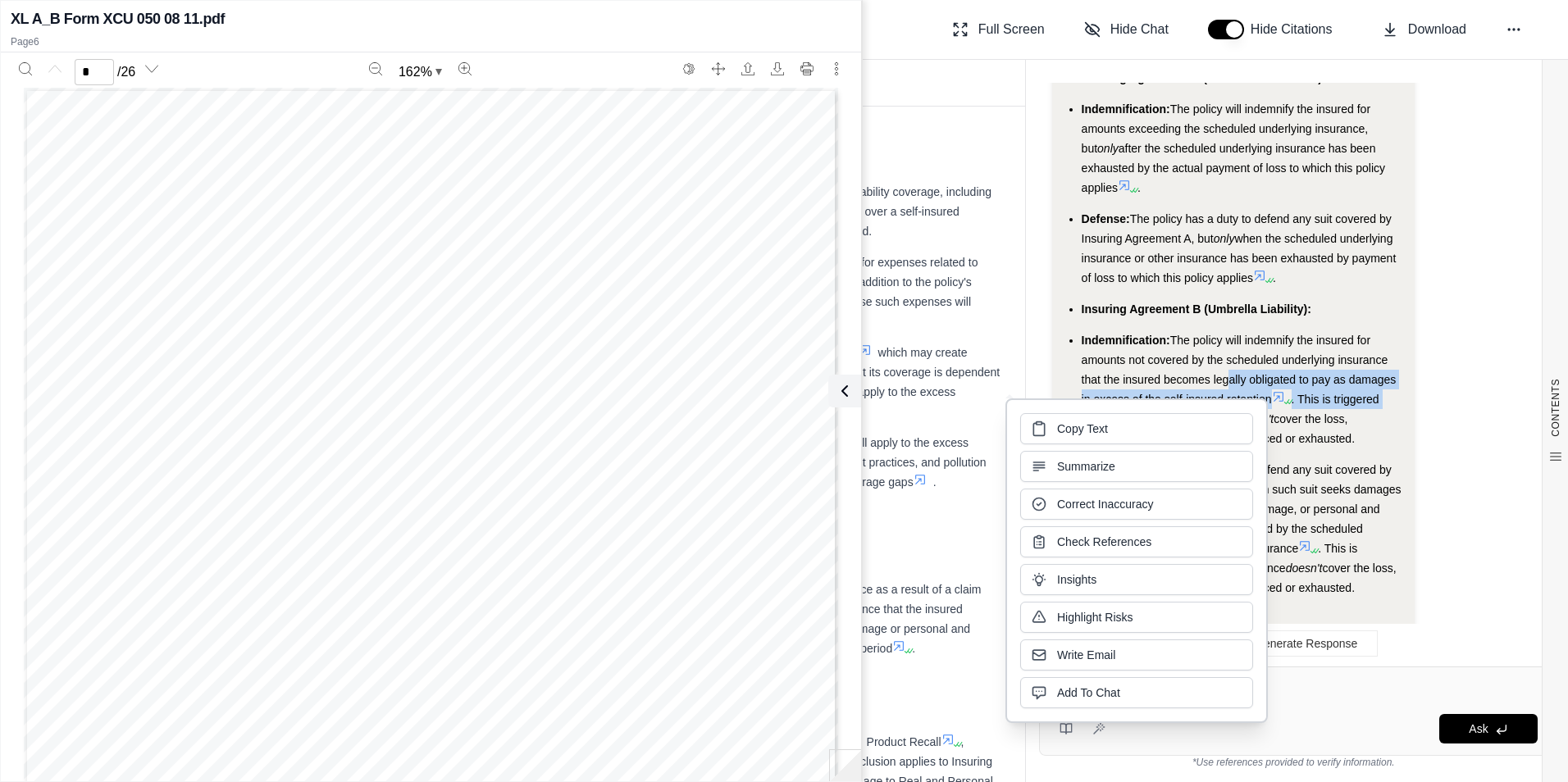 scroll, scrollTop: 6558, scrollLeft: 0, axis: vertical 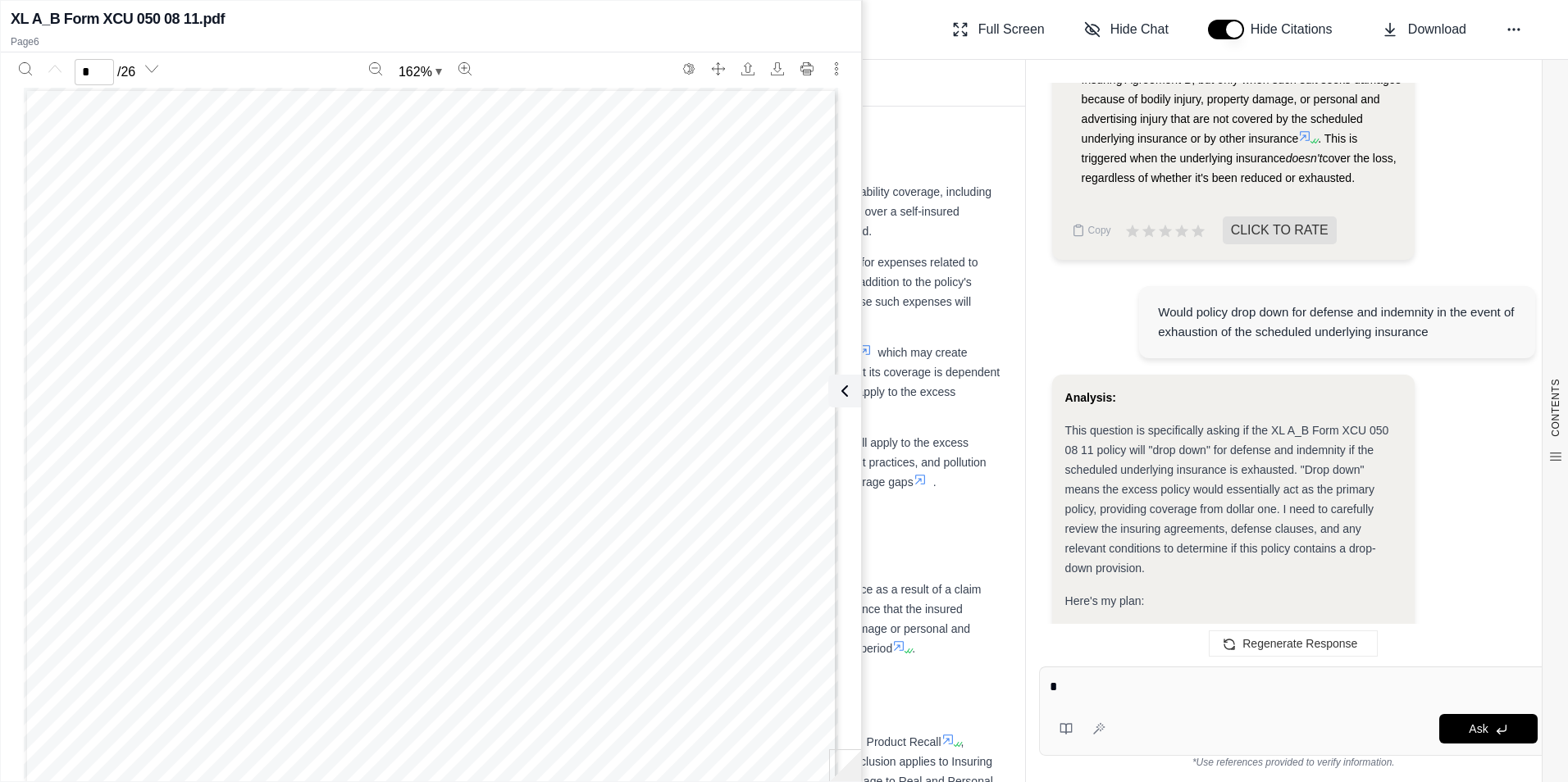 click on "Would policy drop down for defense and indemnity in the event of exhaustion of the scheduled underlying insurance" at bounding box center (1293, 324) 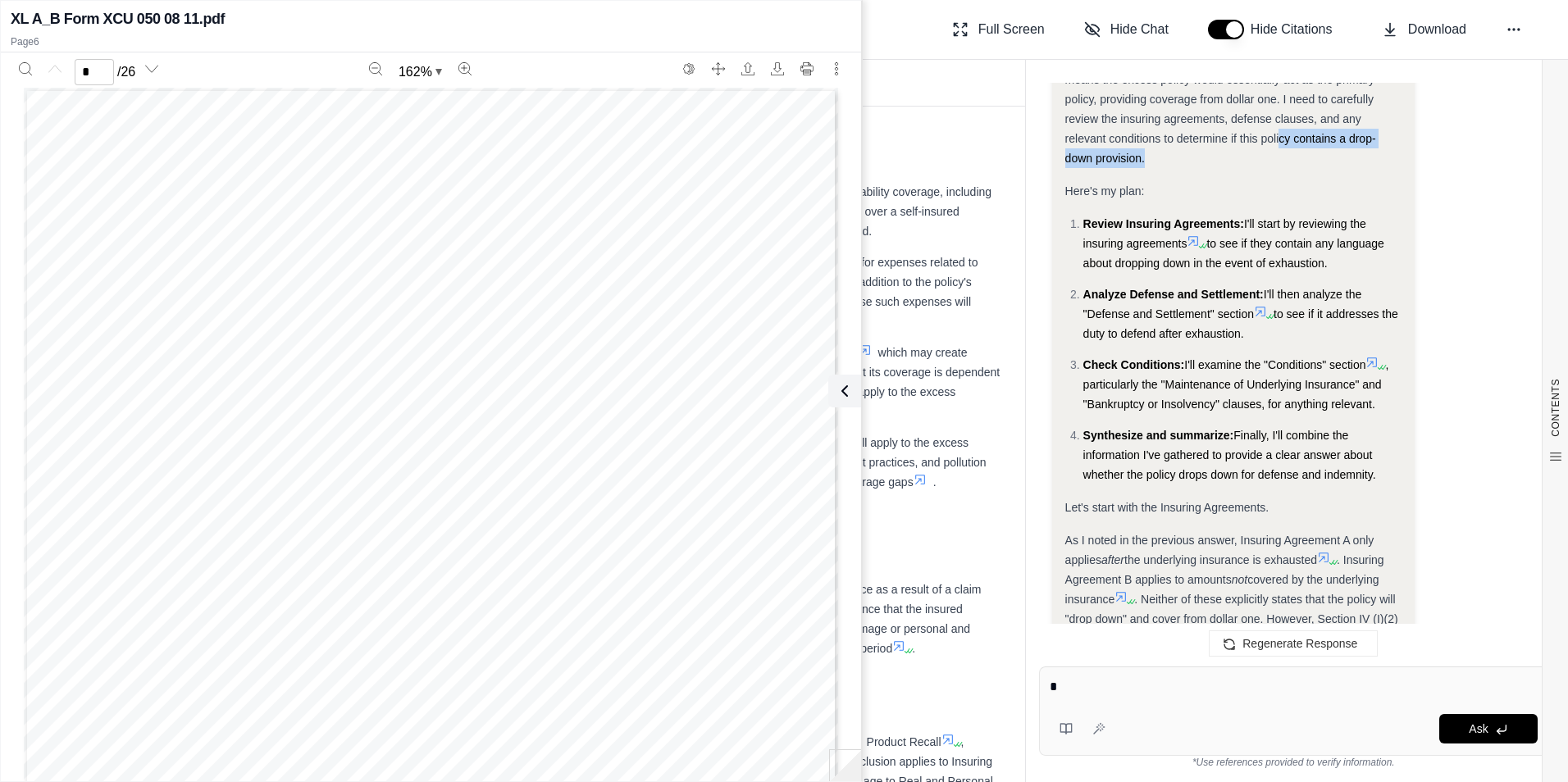 drag, startPoint x: 1281, startPoint y: 238, endPoint x: 1281, endPoint y: 225, distance: 13 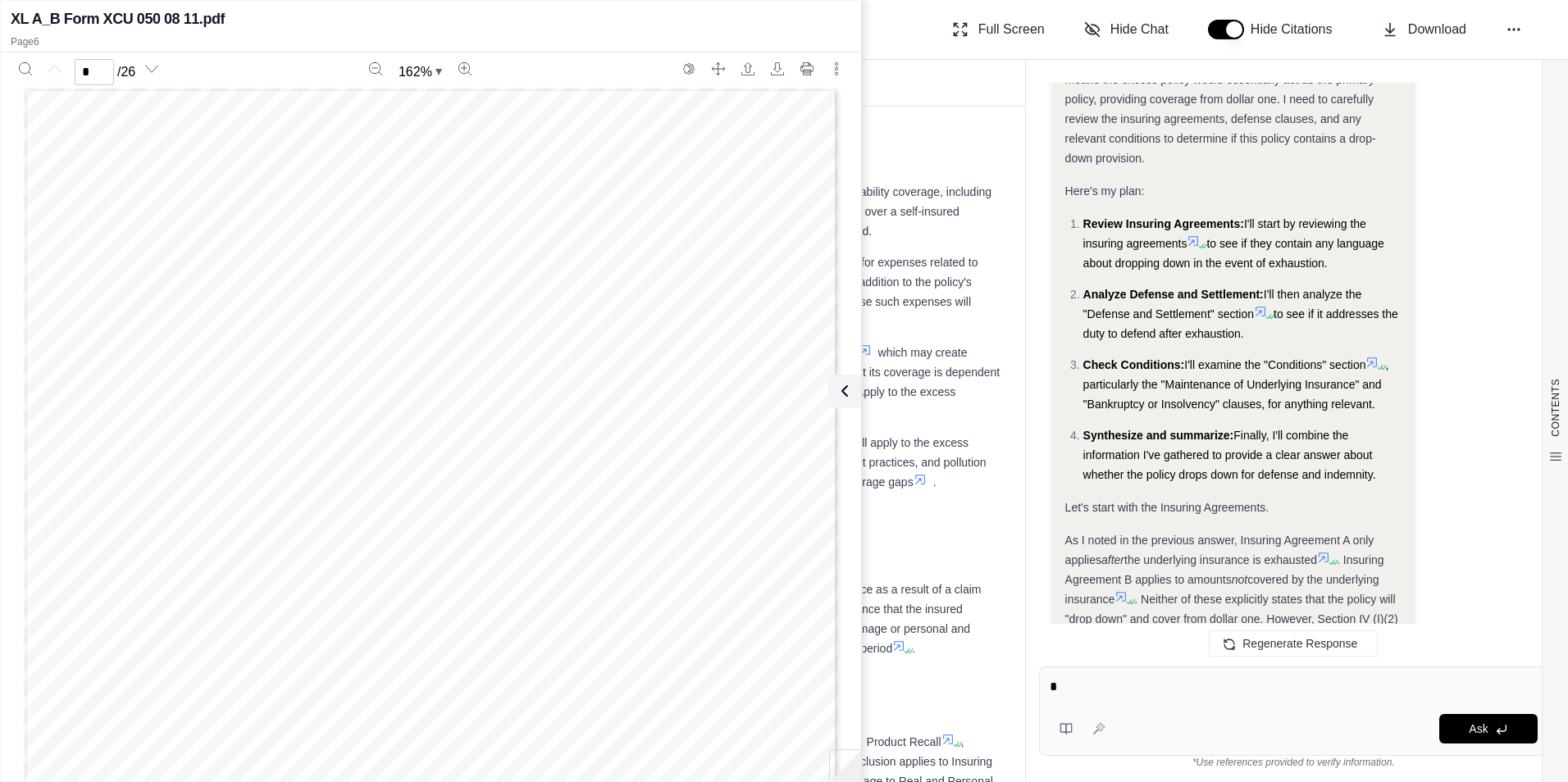 drag, startPoint x: 1281, startPoint y: 225, endPoint x: 1368, endPoint y: 282, distance: 104.00961 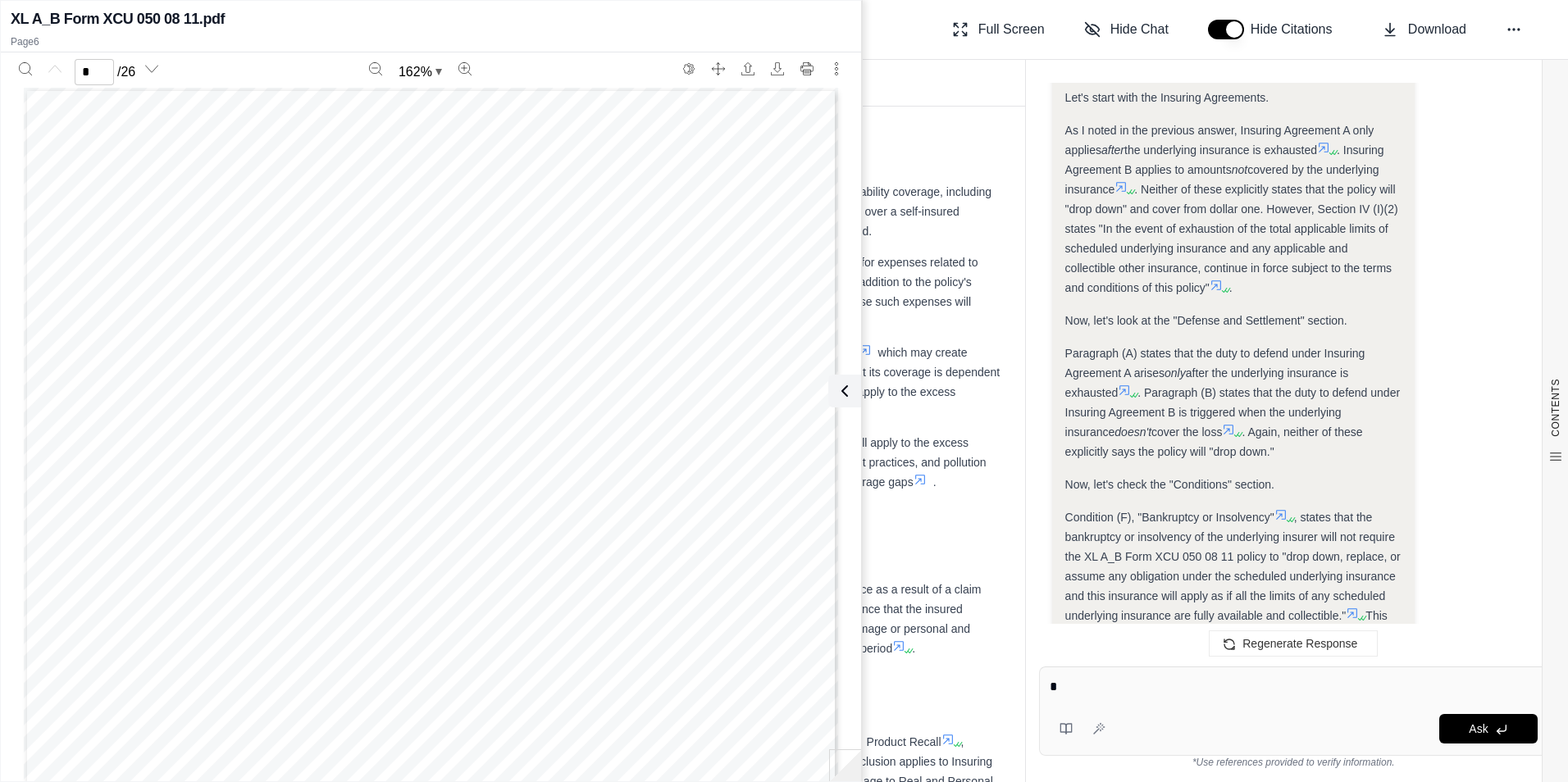 click on ". Paragraph (B) states that the duty to defend under Insuring Agreement B is triggered when the underlying insurance" at bounding box center (1233, 412) 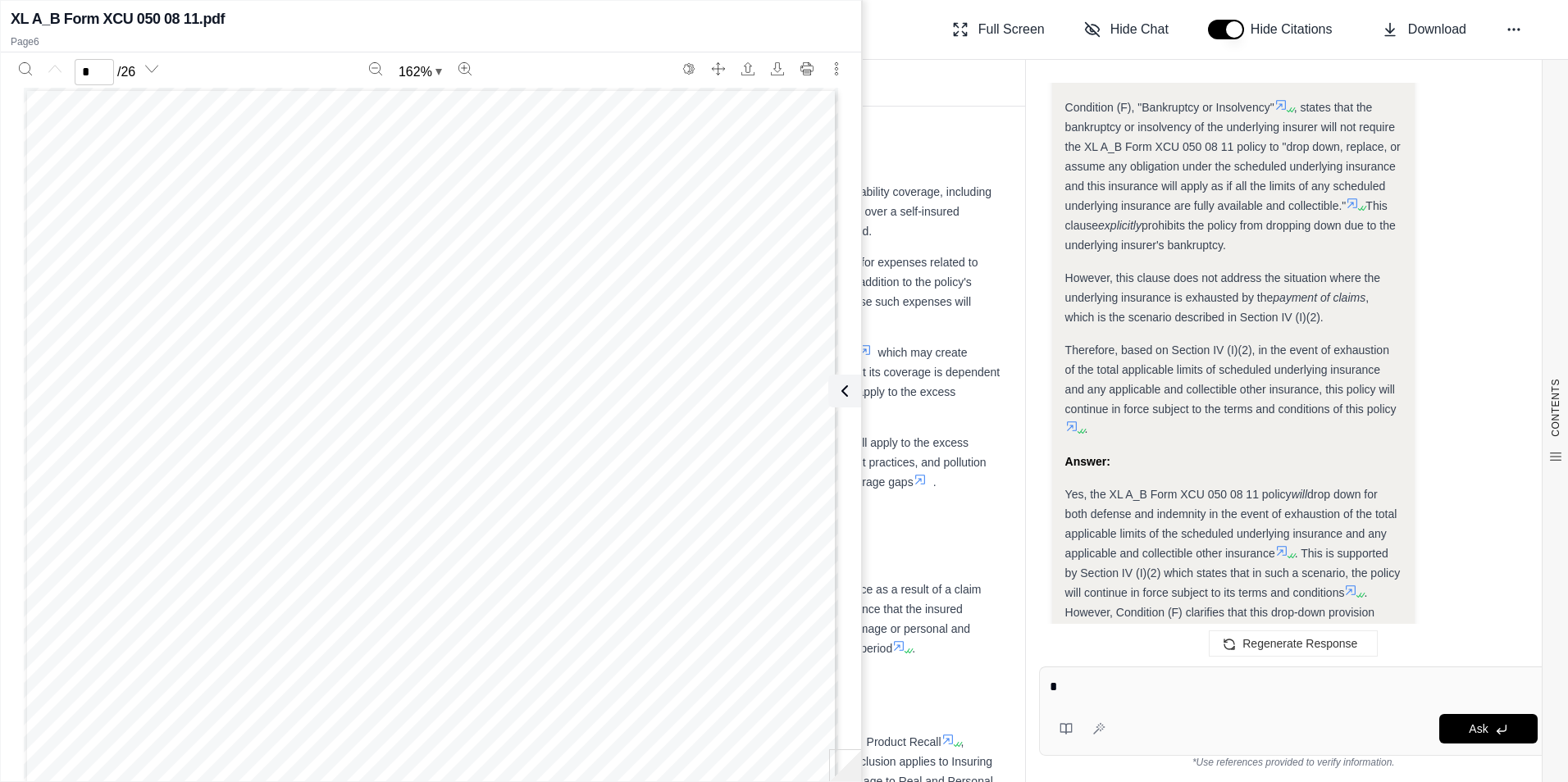 scroll, scrollTop: 7986, scrollLeft: 0, axis: vertical 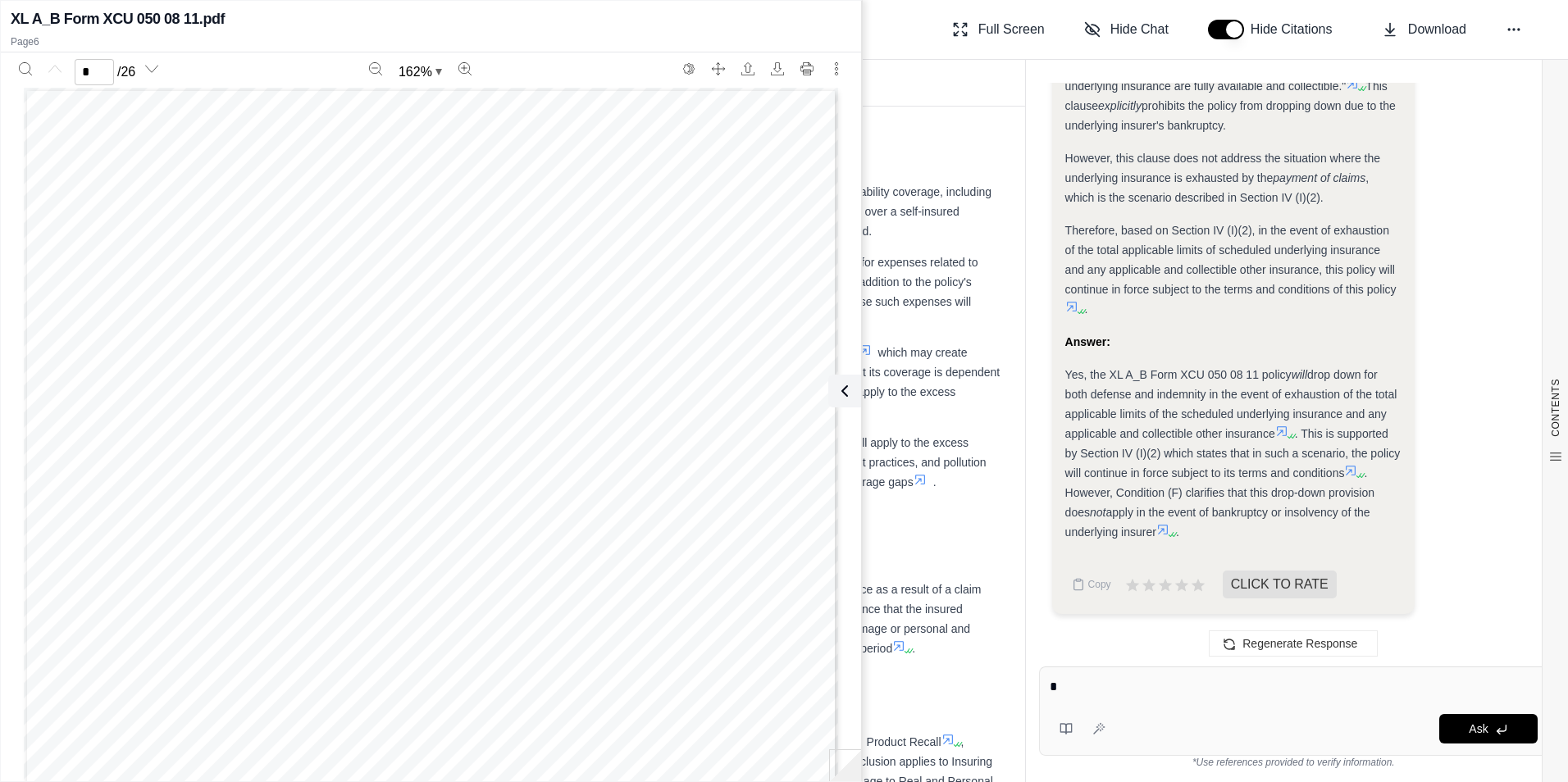click on "Therefore, based on Section IV (I)(2), in the event of exhaustion of the total applicable limits of scheduled underlying insurance and any applicable and collectible other insurance, this policy will continue in force subject to the terms and conditions of this policy  ." at bounding box center [1233, 270] 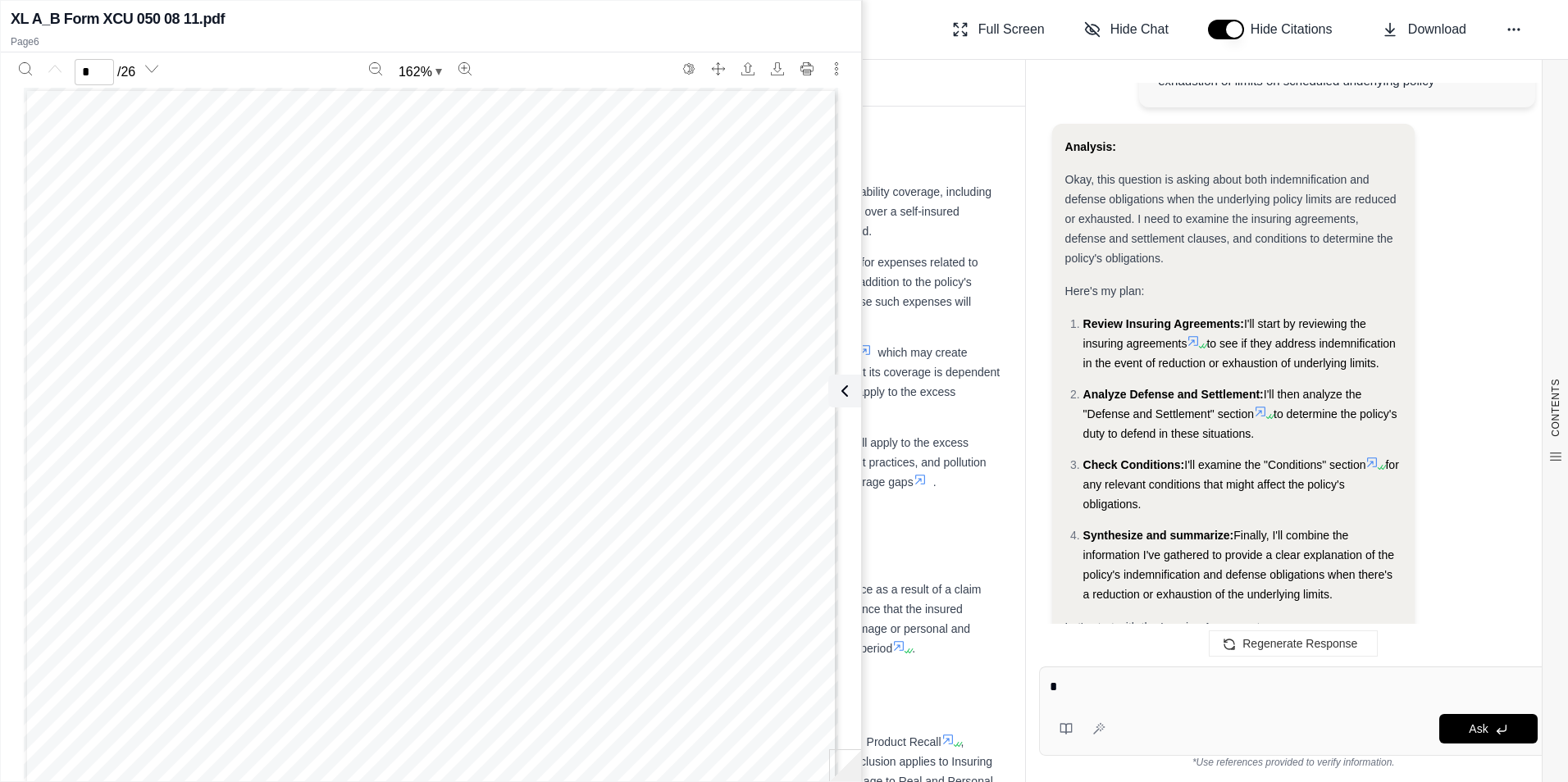 scroll, scrollTop: 5018, scrollLeft: 0, axis: vertical 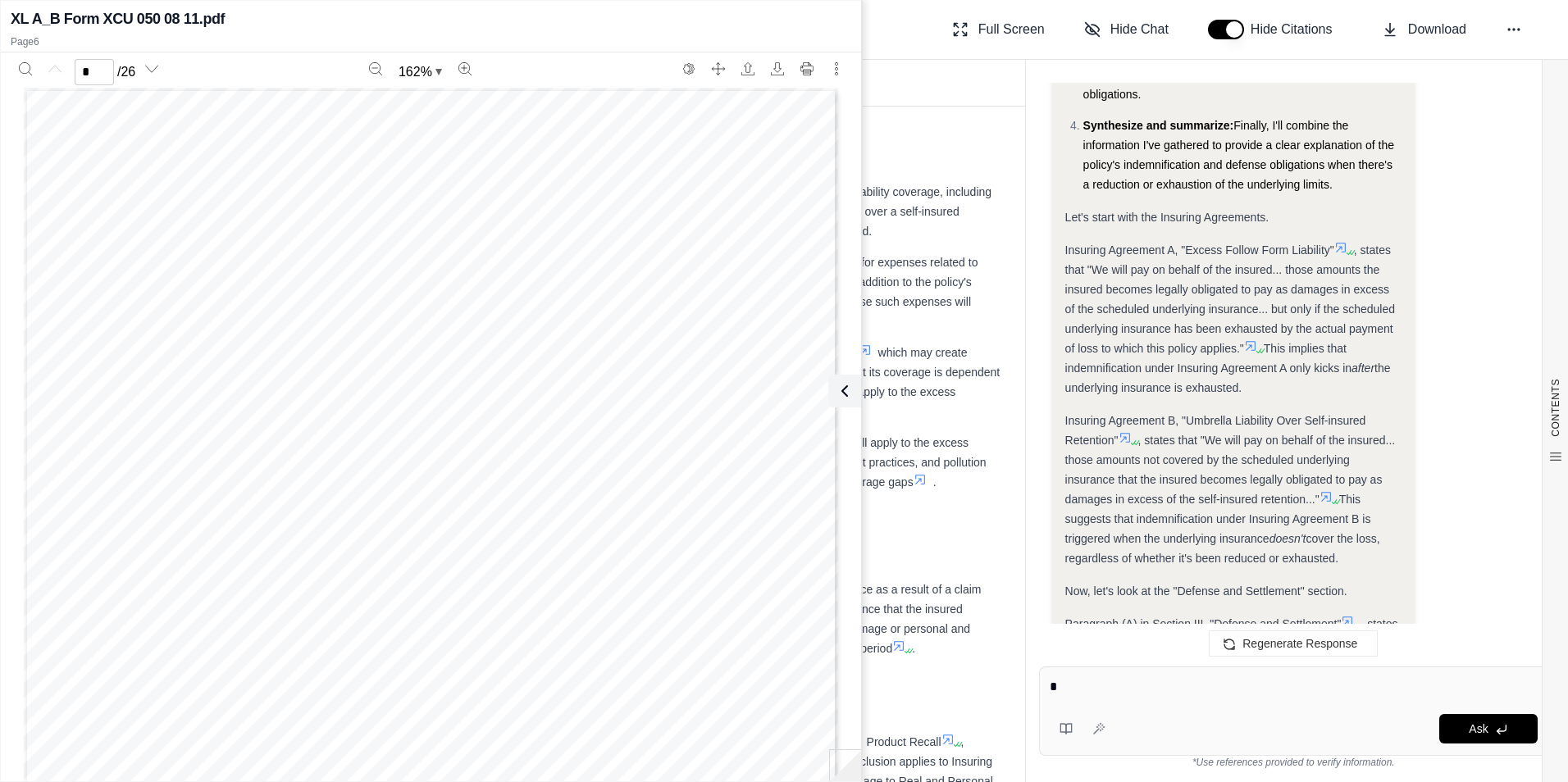 drag, startPoint x: 1066, startPoint y: 291, endPoint x: 1260, endPoint y: 429, distance: 238.07562 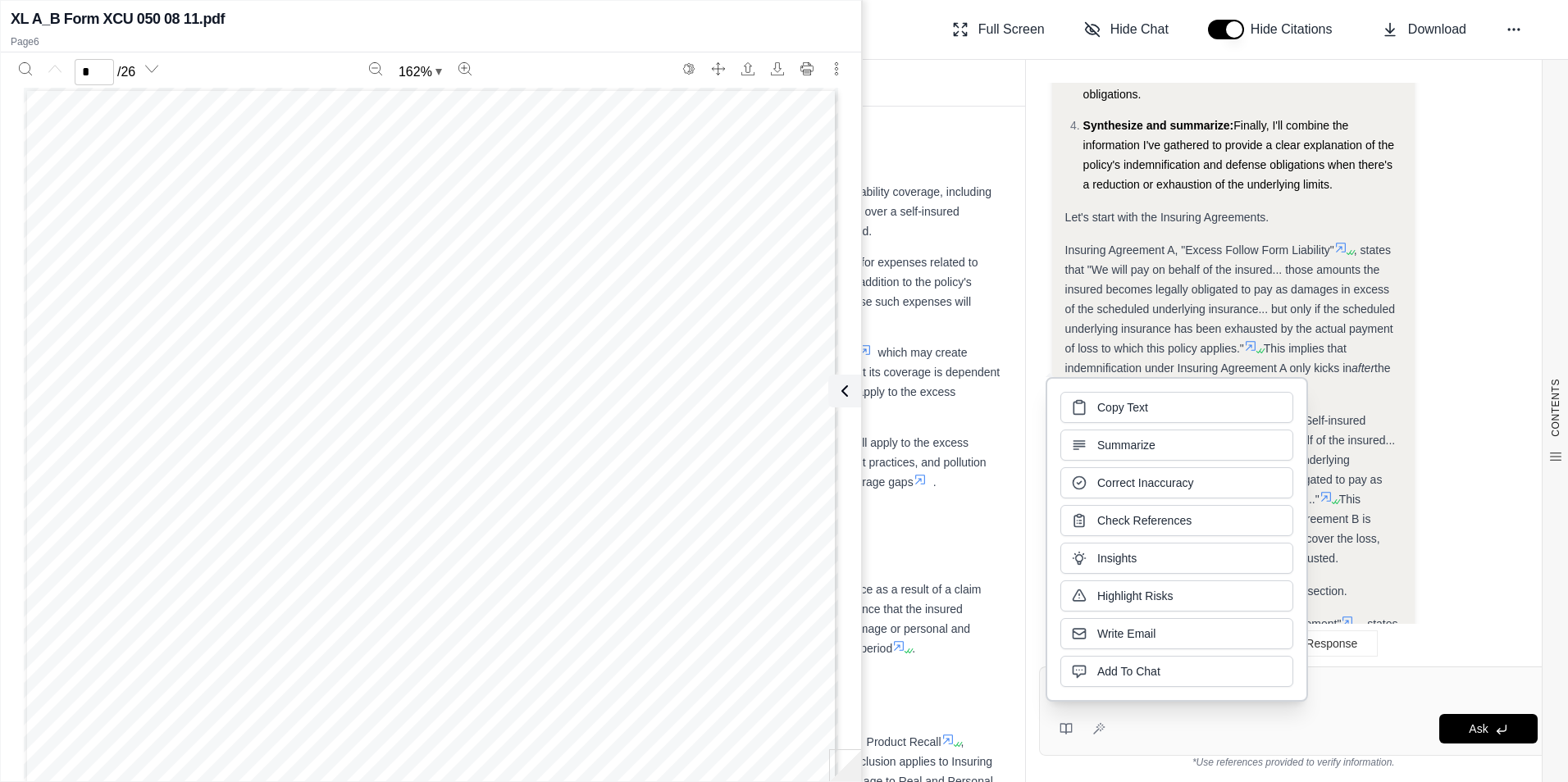 type 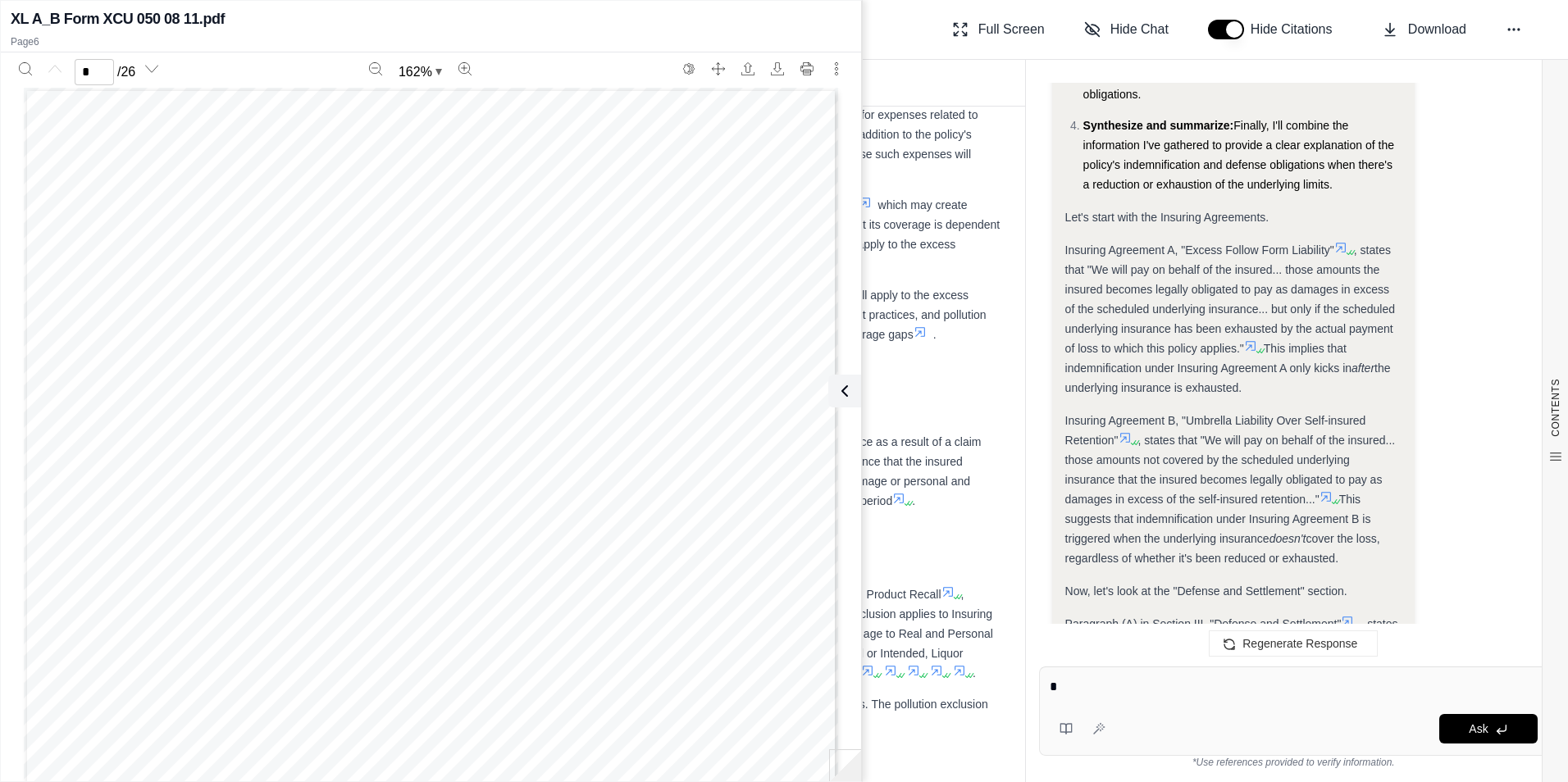 scroll, scrollTop: 170, scrollLeft: 0, axis: vertical 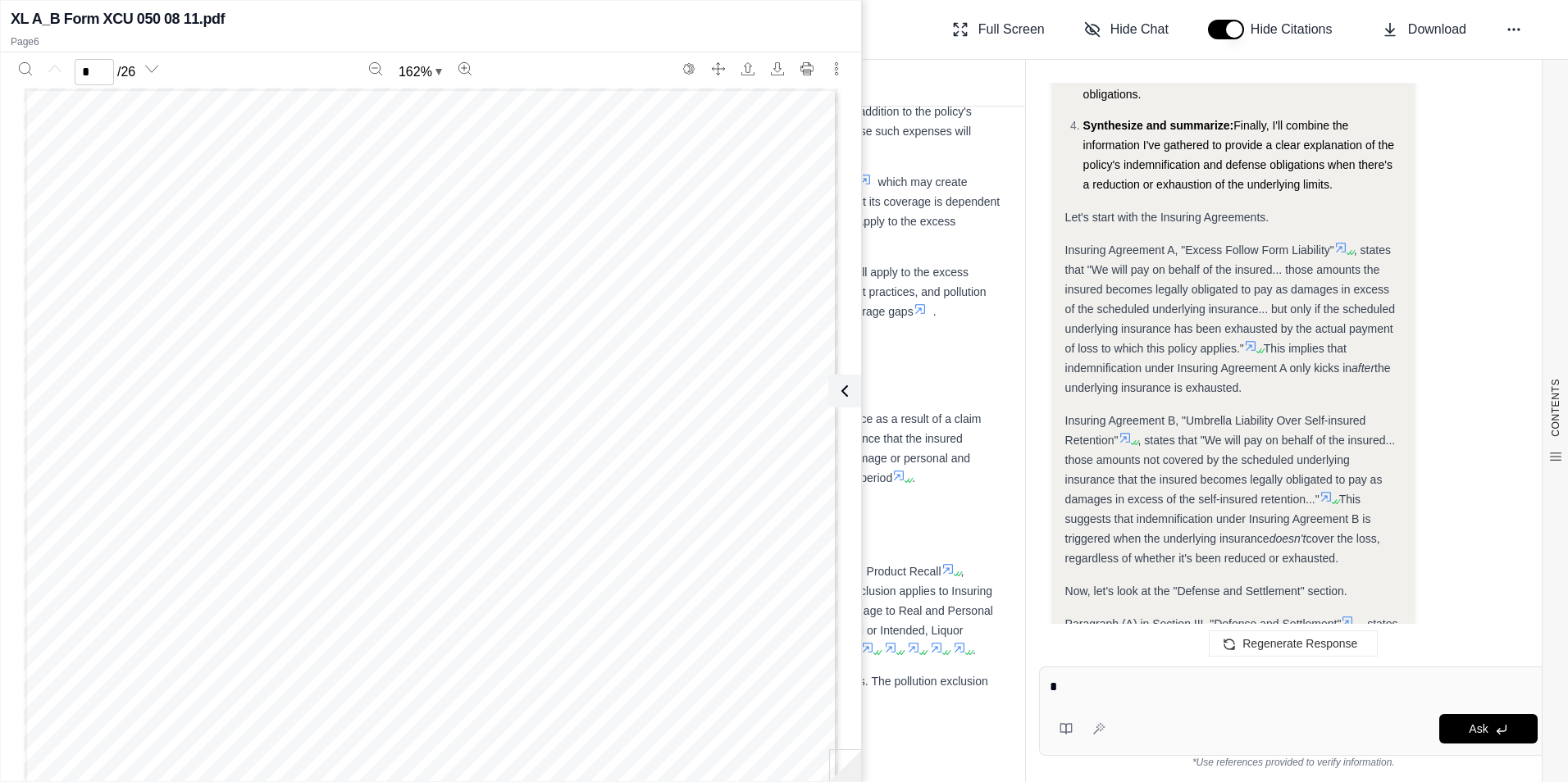 drag, startPoint x: 1065, startPoint y: 462, endPoint x: 1359, endPoint y: 604, distance: 326.4966 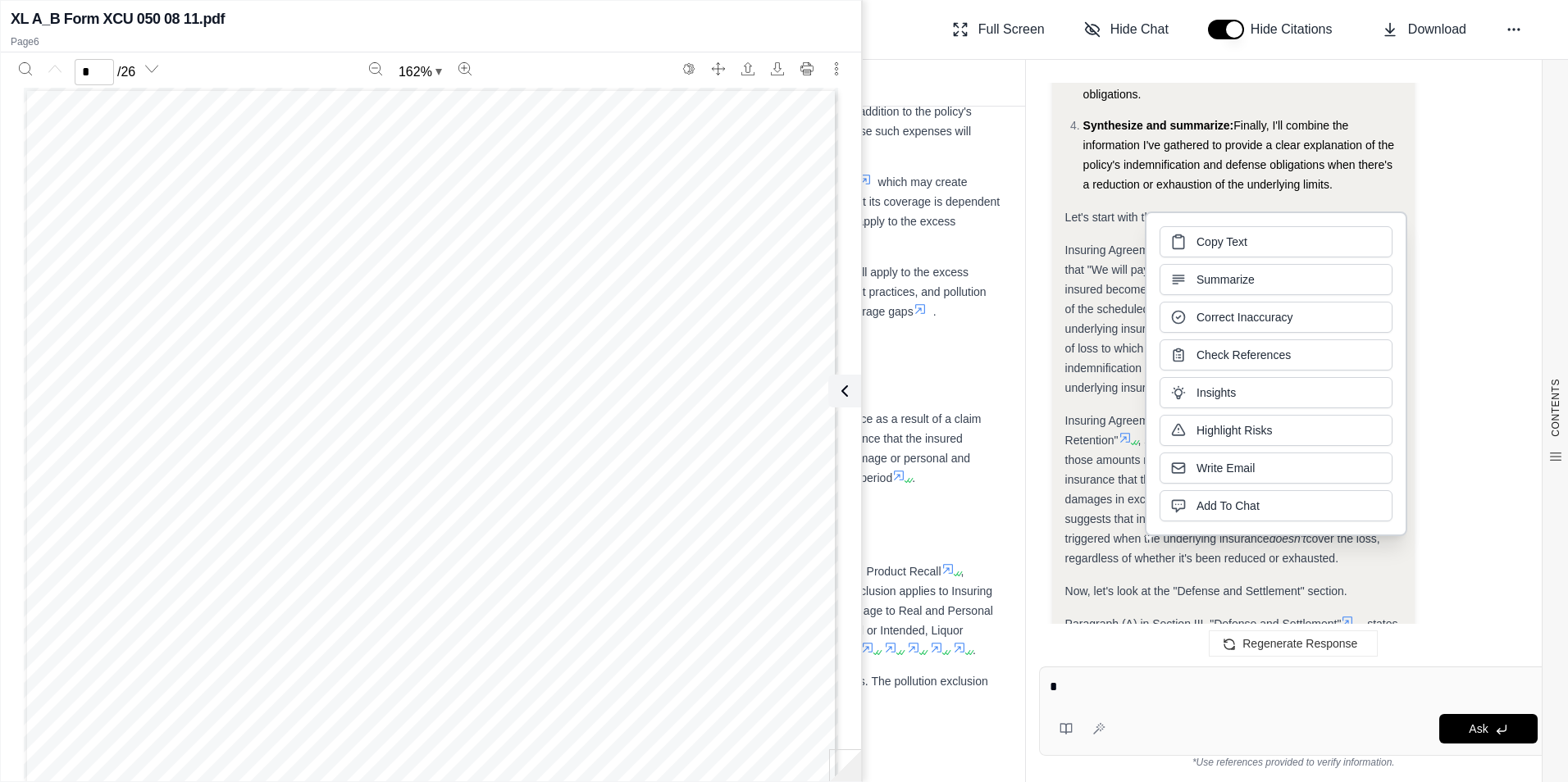 type 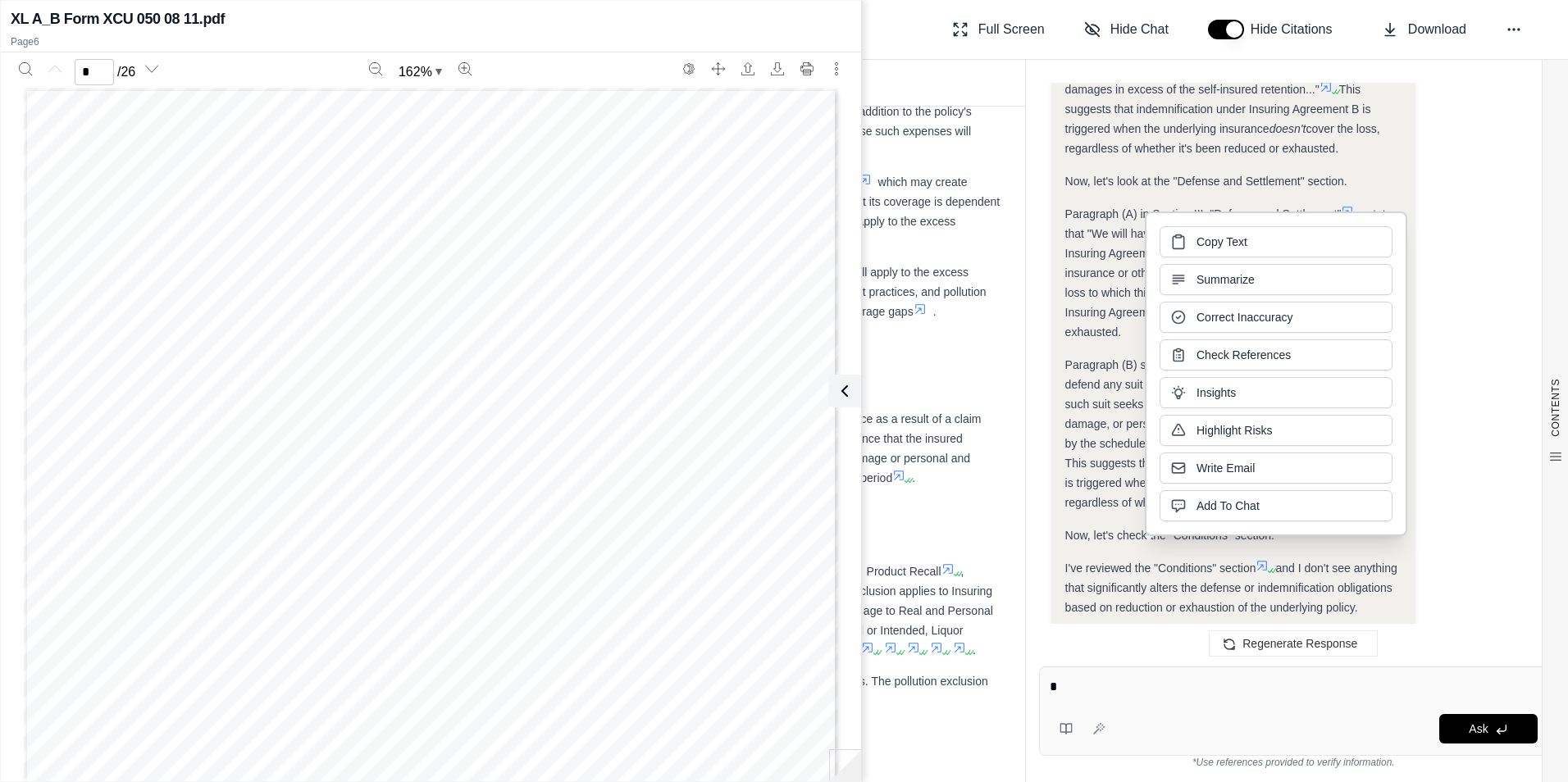 click on "Now, let's look at the "Defense and Settlement" section." at bounding box center [1233, 181] 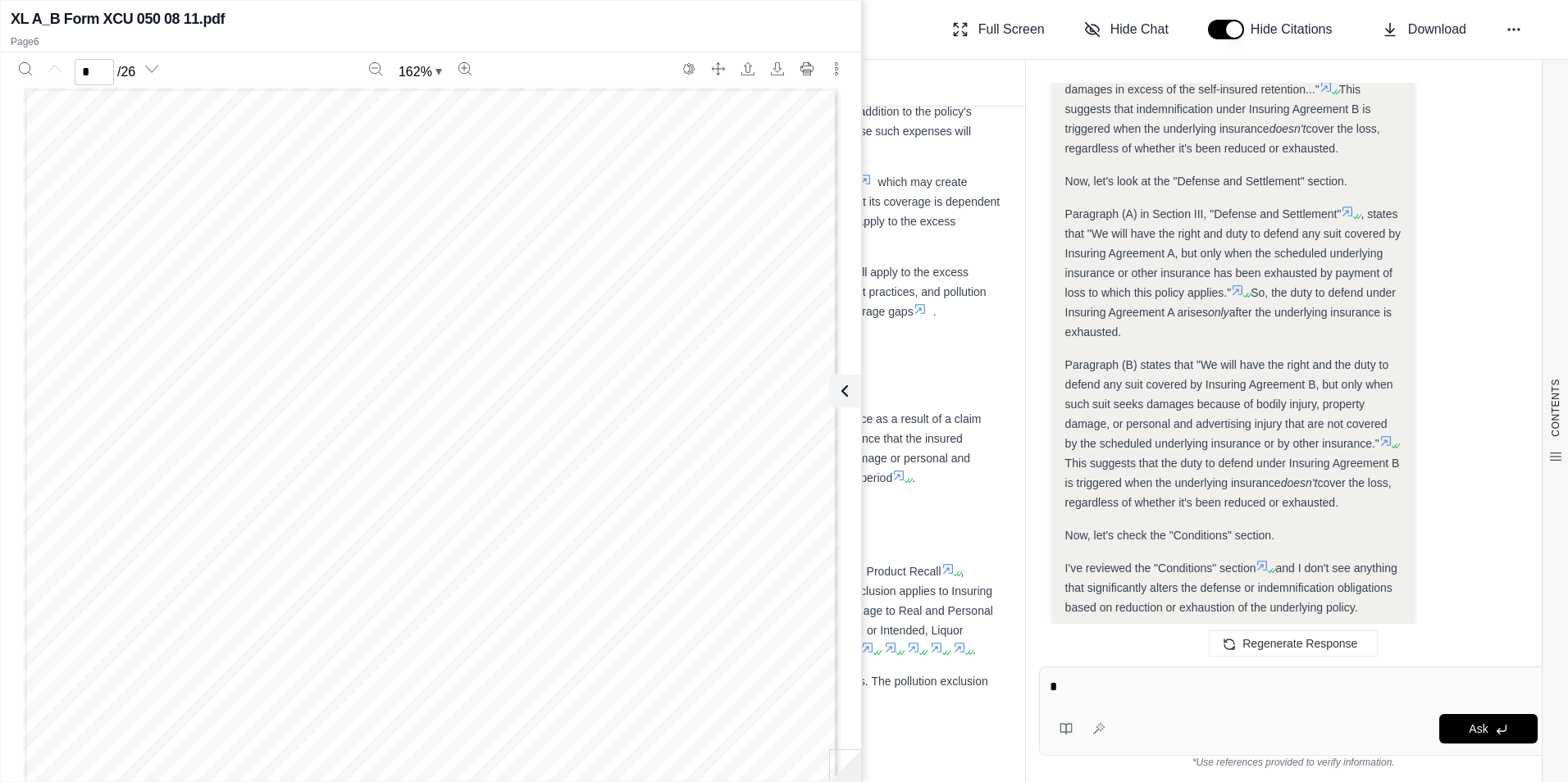 drag, startPoint x: 1067, startPoint y: 404, endPoint x: 1142, endPoint y: 558, distance: 171.29215 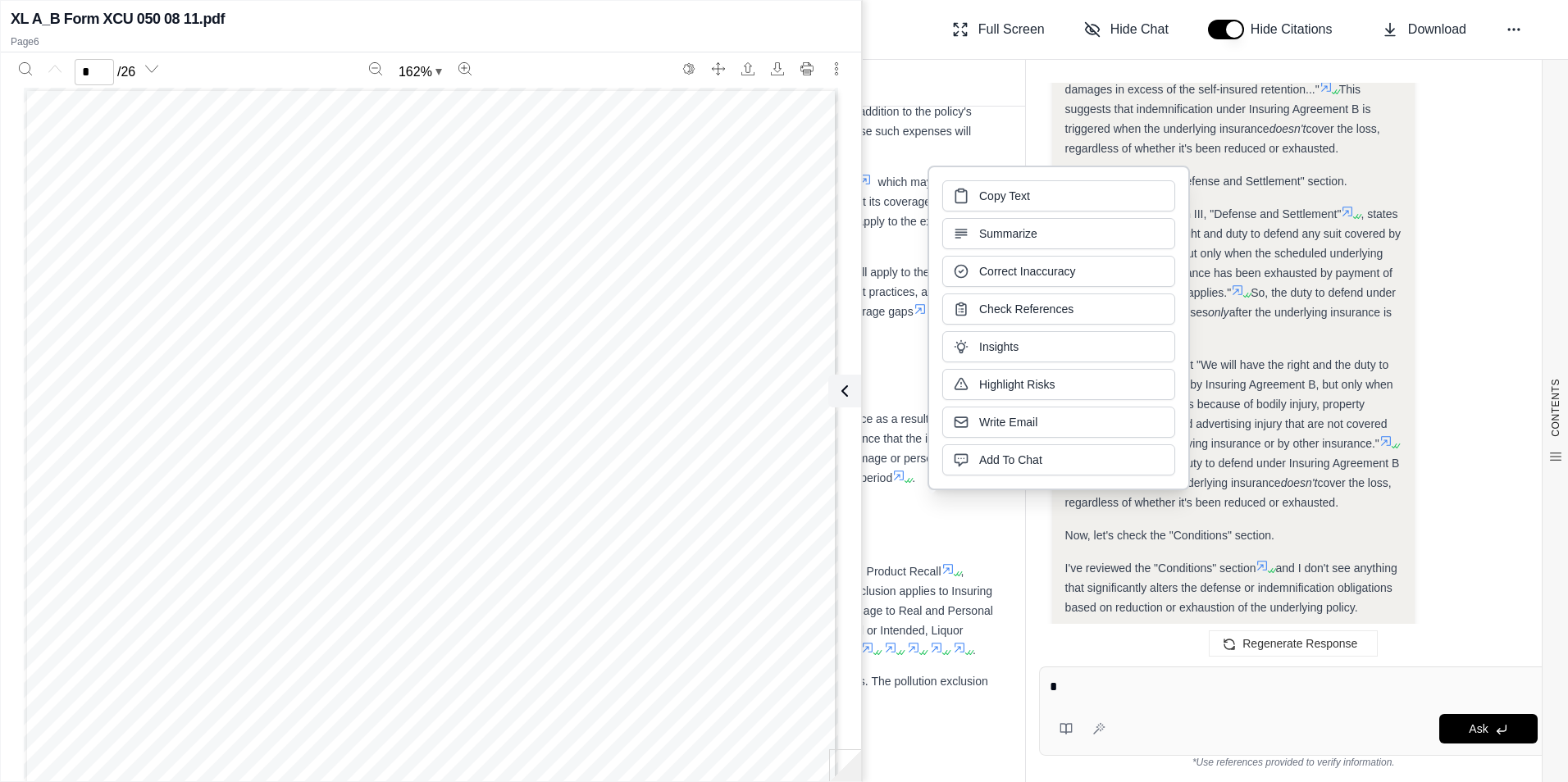 drag, startPoint x: 1010, startPoint y: 197, endPoint x: 1052, endPoint y: 195, distance: 42.0476 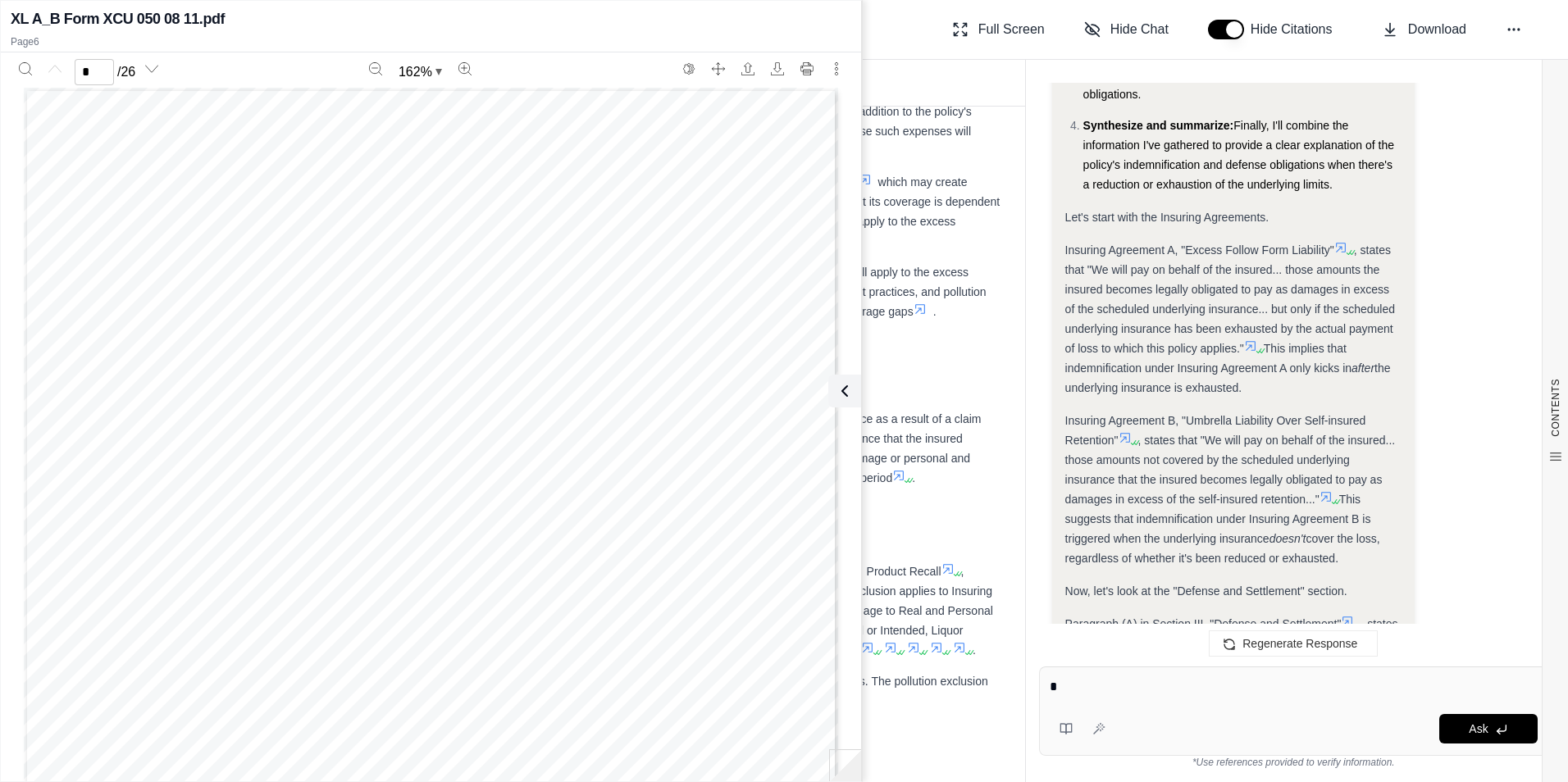 scroll, scrollTop: 5428, scrollLeft: 0, axis: vertical 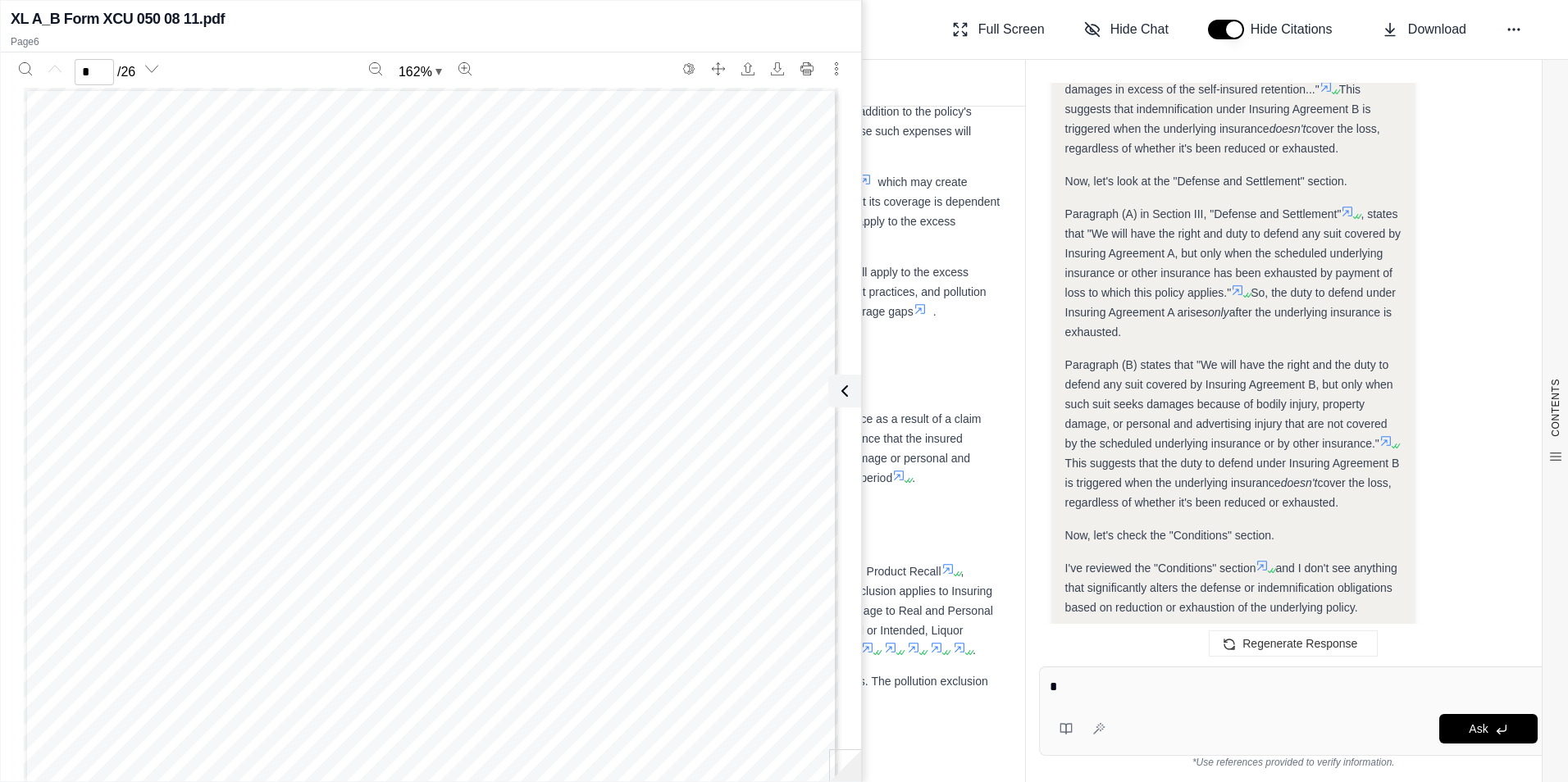 drag, startPoint x: 1067, startPoint y: 253, endPoint x: 1184, endPoint y: 373, distance: 167.59773 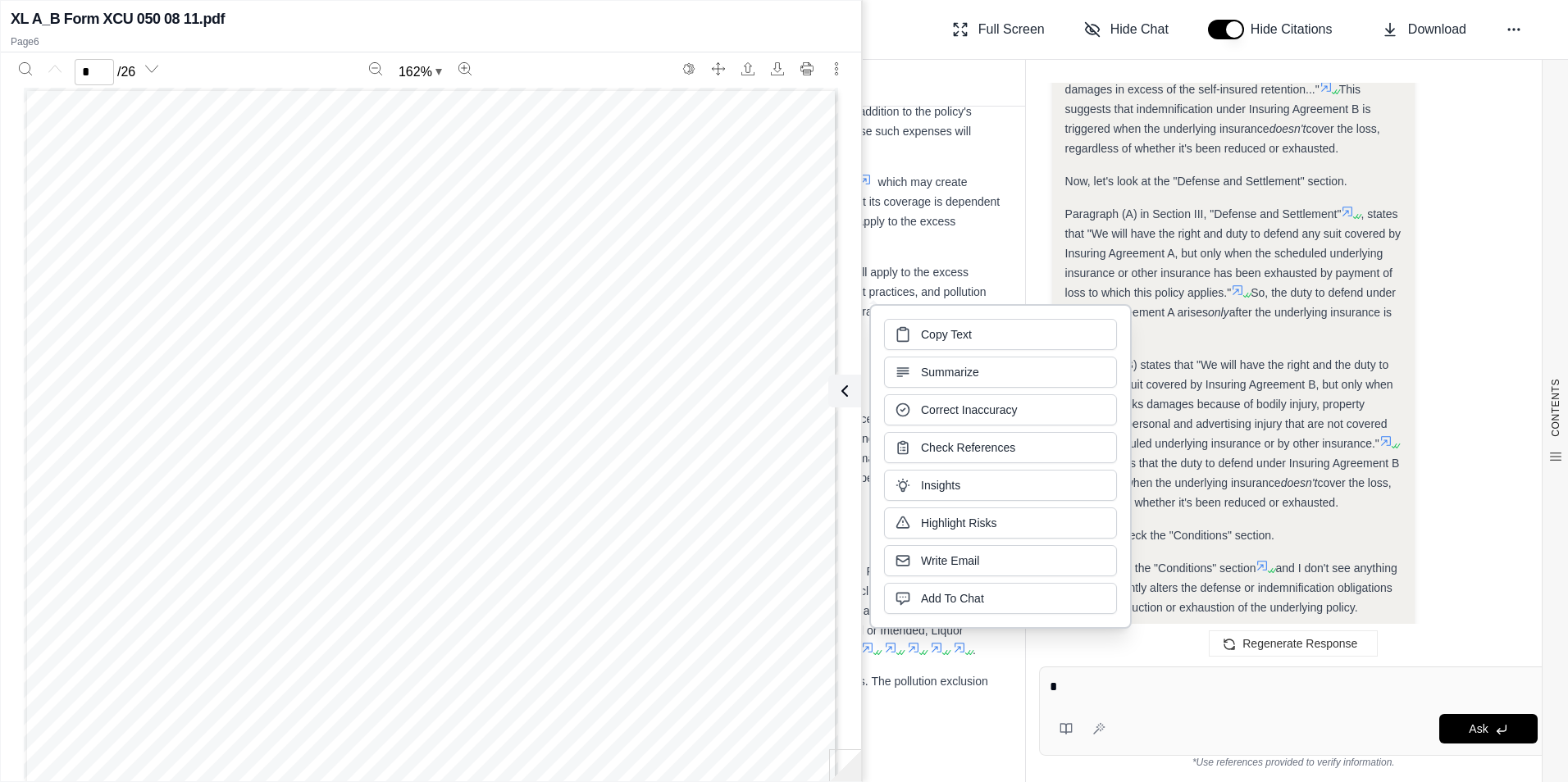 click on "Paragraph (B) states that "We will have the right and the duty to defend any suit covered by Insuring Agreement B, but only when such suit seeks damages because of bodily injury, property damage, or personal and advertising injury that are not covered by the scheduled underlying insurance or by other insurance."   This suggests that the duty to defend under Insuring Agreement B is triggered when the underlying insurance  doesn't  cover the loss, regardless of whether it's been reduced or exhausted." at bounding box center (1233, 434) 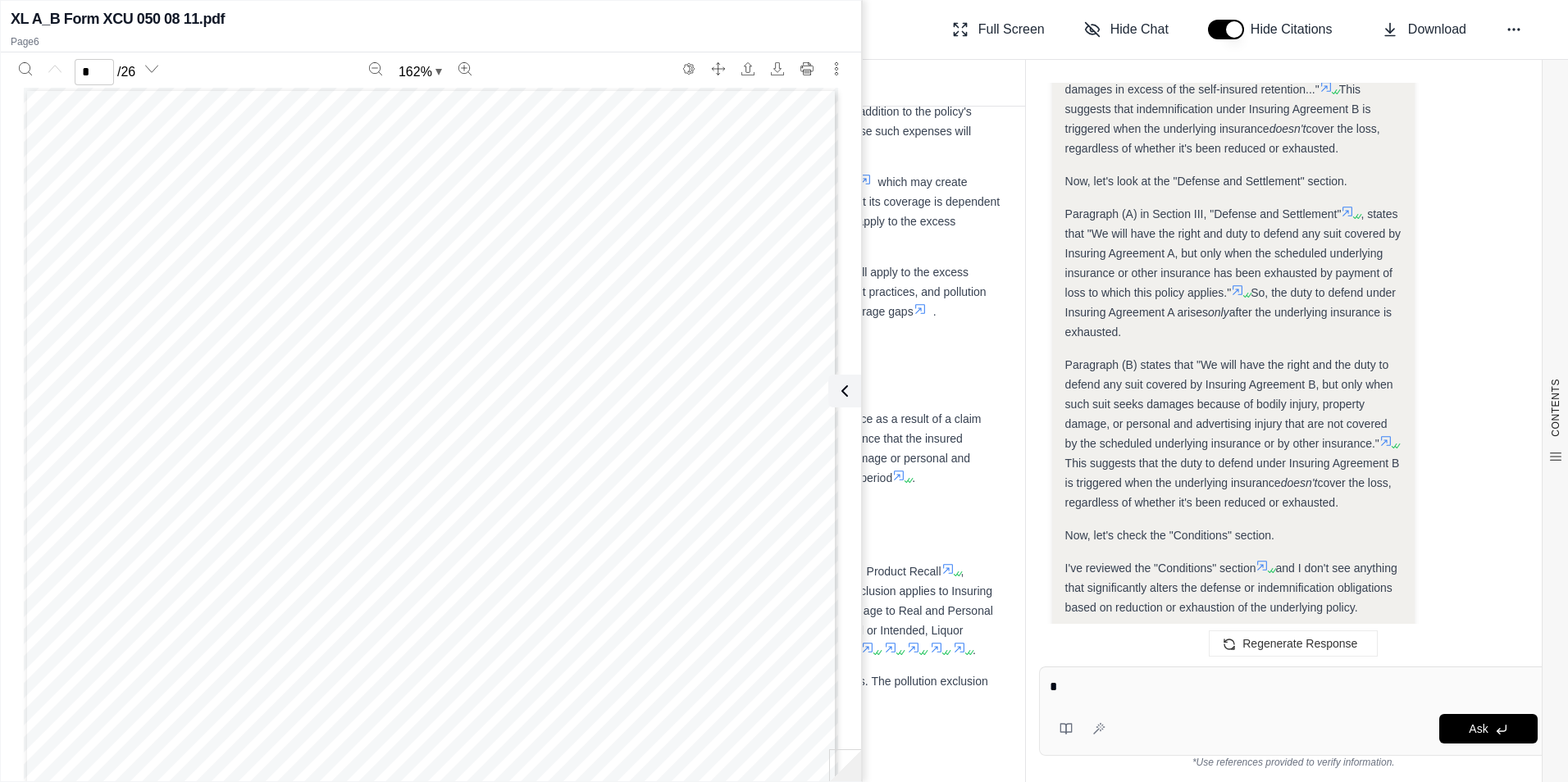 drag, startPoint x: 1064, startPoint y: 402, endPoint x: 1136, endPoint y: 563, distance: 176.3661 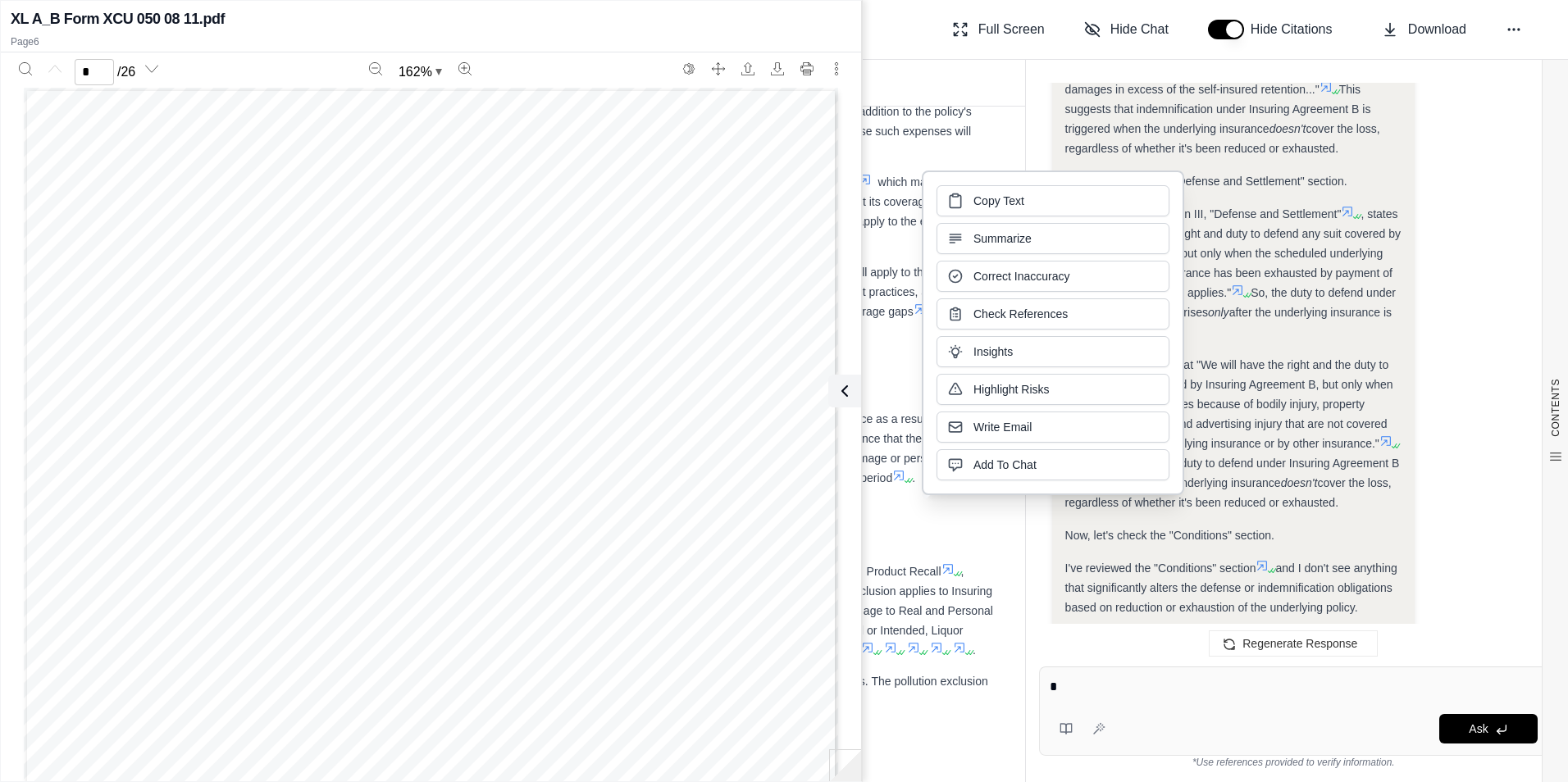 type 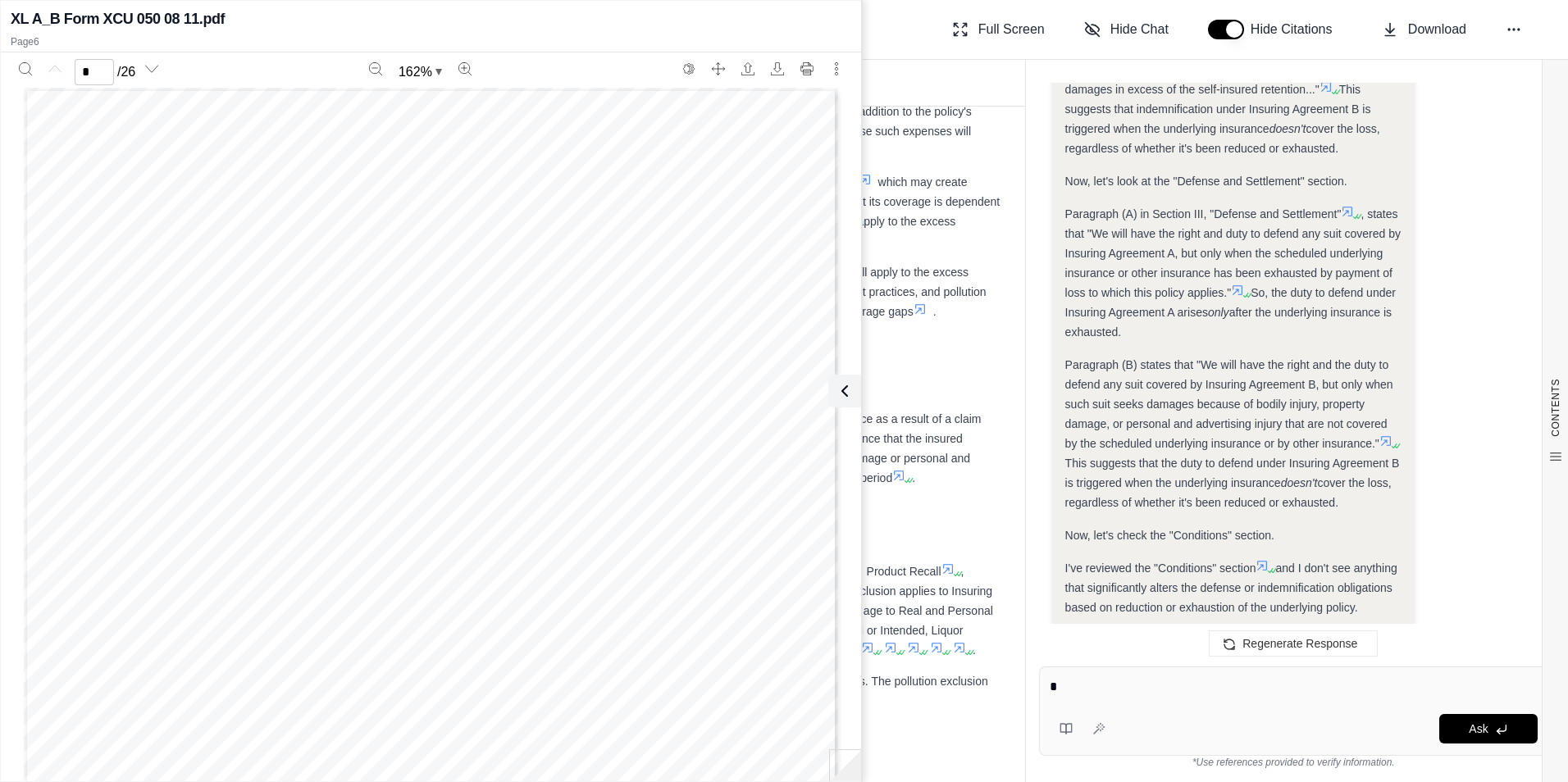 click on "Paragraph (B) states that "We will have the right and the duty to defend any suit covered by Insuring Agreement B, but only when such suit seeks damages because of bodily injury, property damage, or personal and advertising injury that are not covered by the scheduled underlying insurance or by other insurance."" at bounding box center [1229, 404] 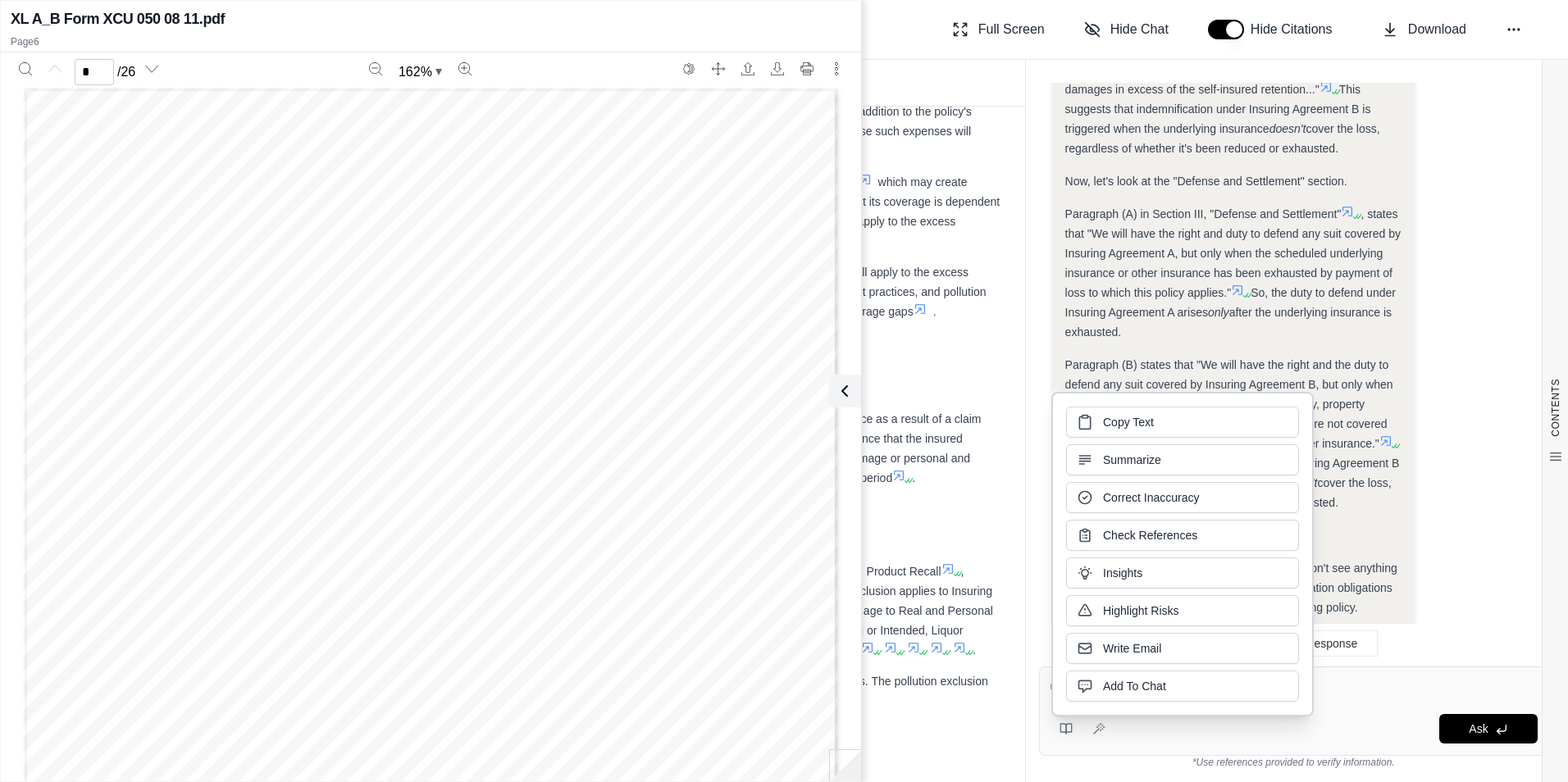 click on "after the underlying insurance is exhausted." at bounding box center (1228, 322) 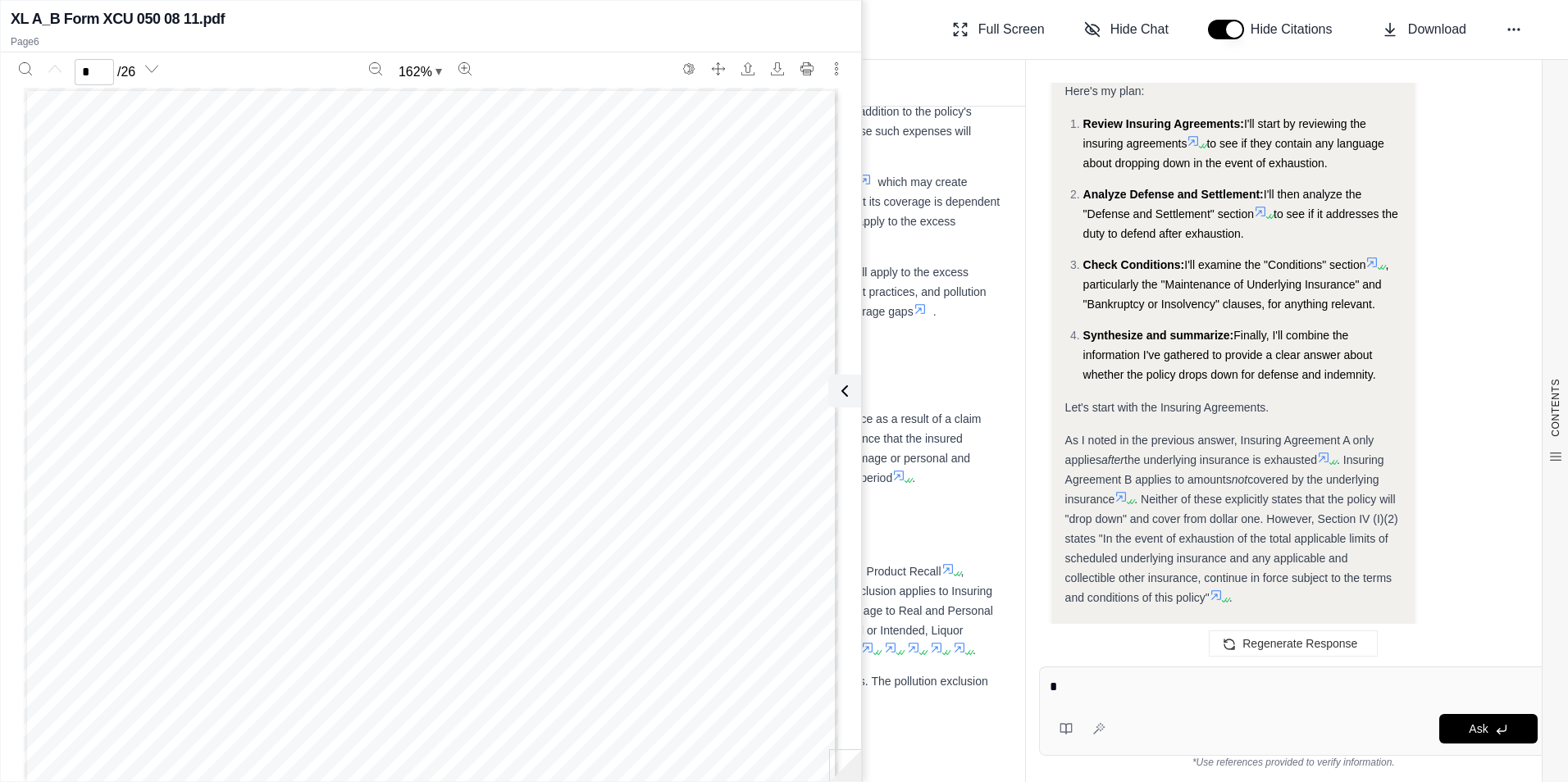 scroll, scrollTop: 7477, scrollLeft: 0, axis: vertical 